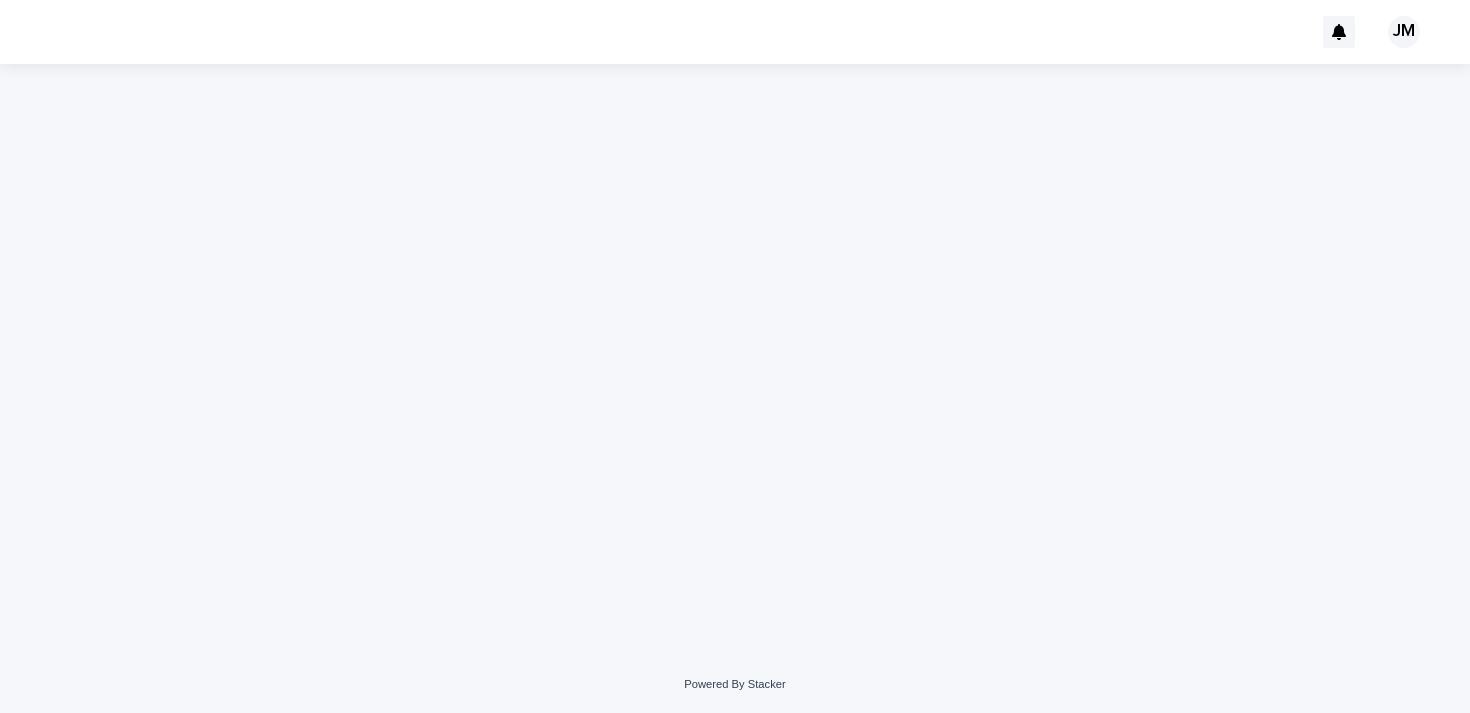 scroll, scrollTop: 0, scrollLeft: 0, axis: both 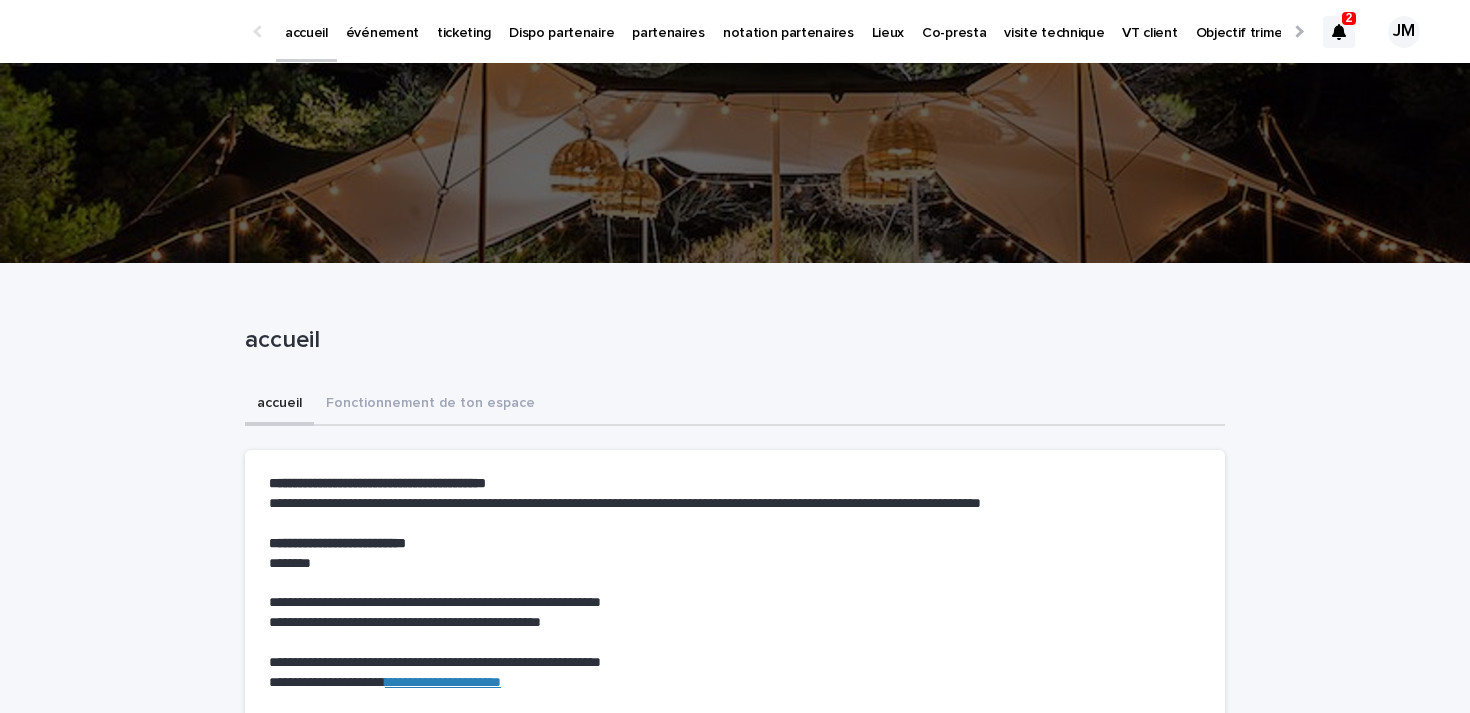 click at bounding box center (1339, 32) 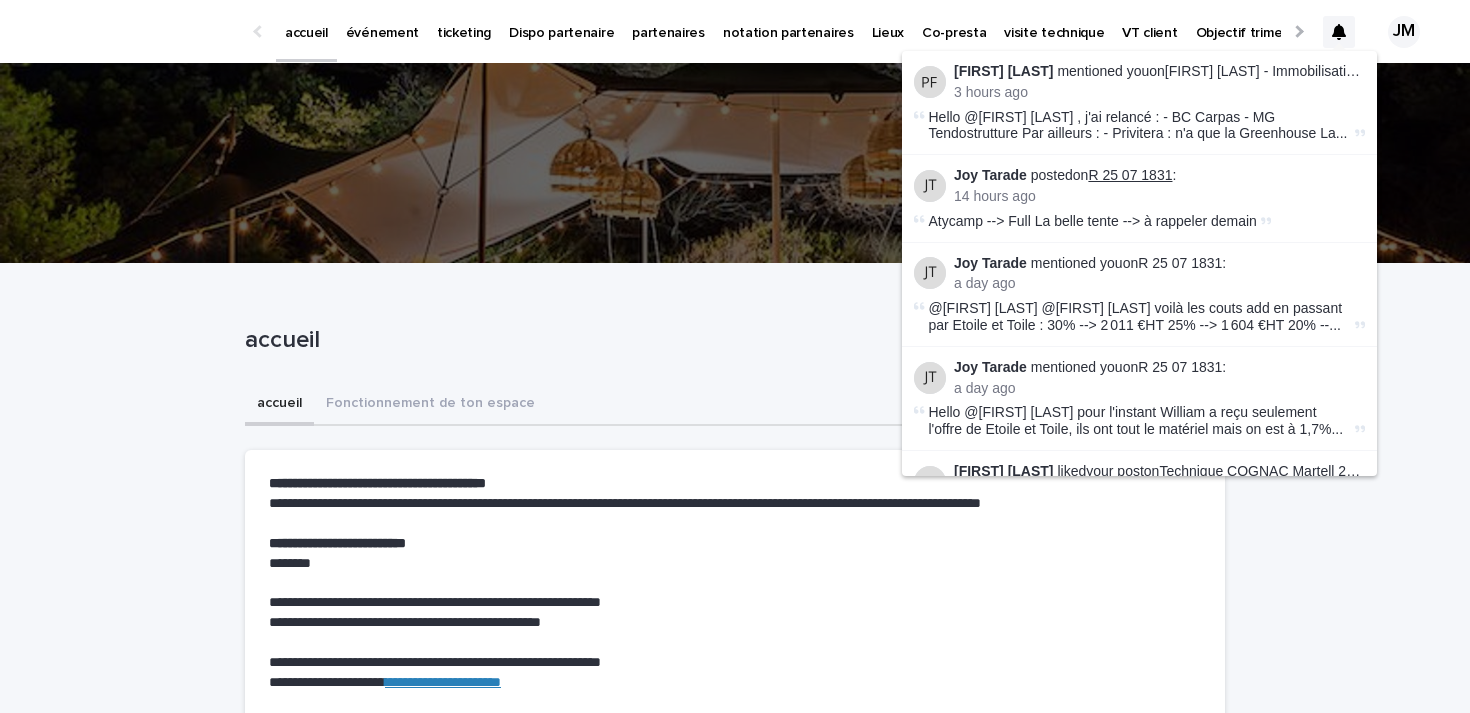 click on "R 25 07 1831" at bounding box center (1130, 175) 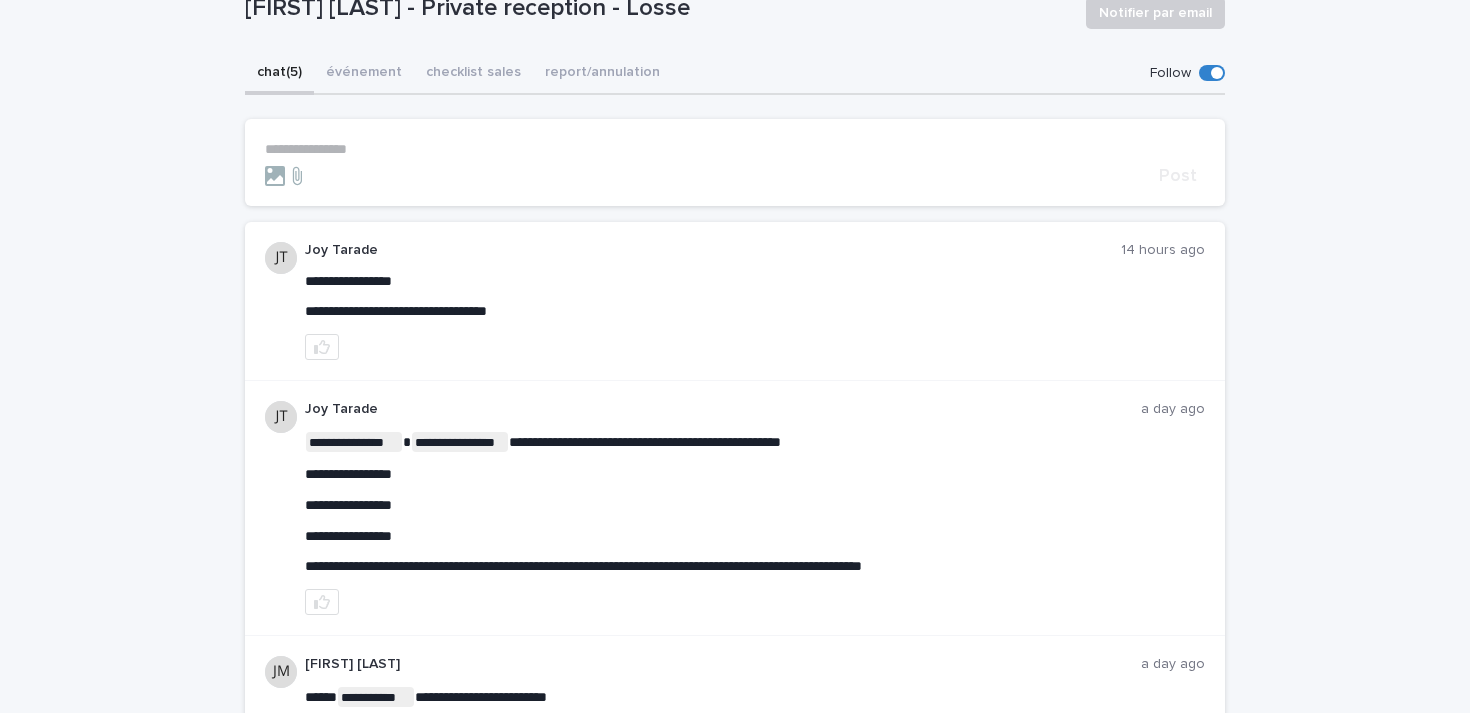 scroll, scrollTop: 0, scrollLeft: 0, axis: both 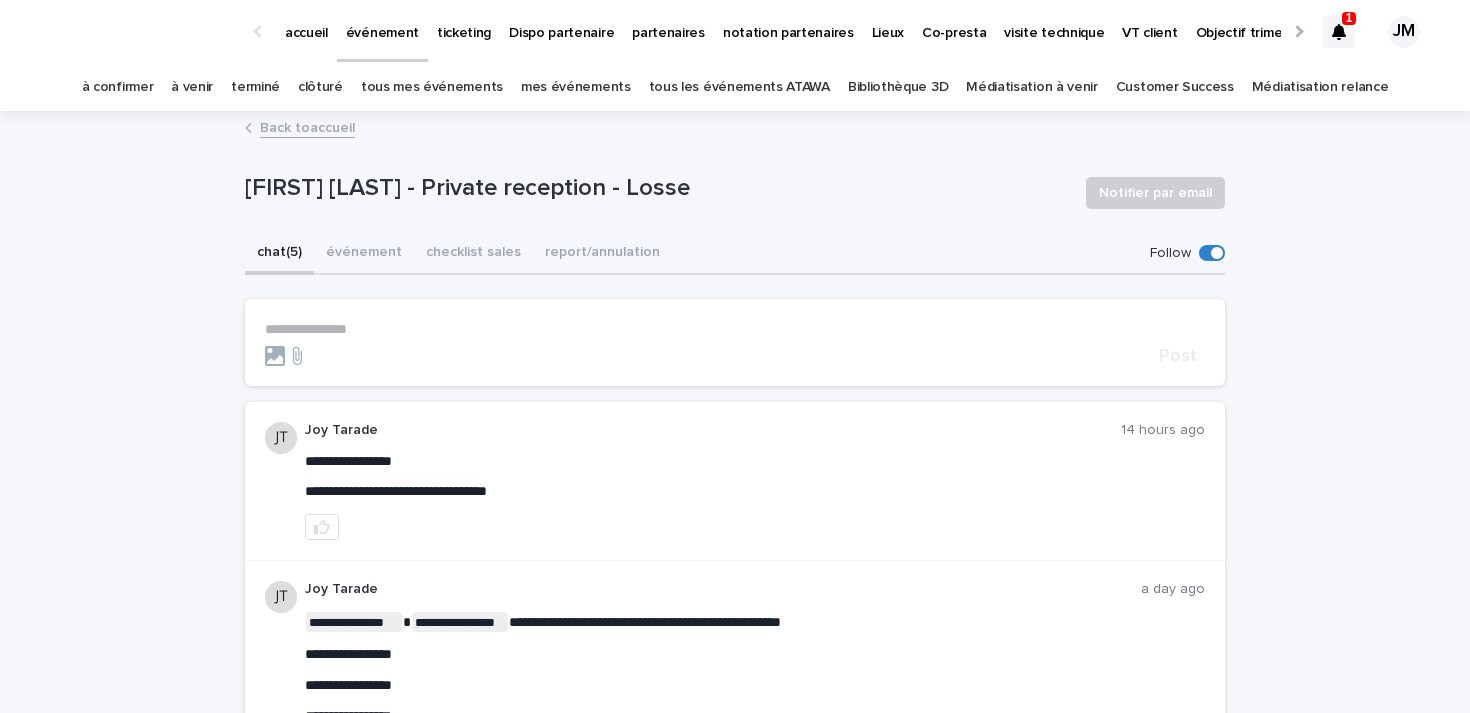 click 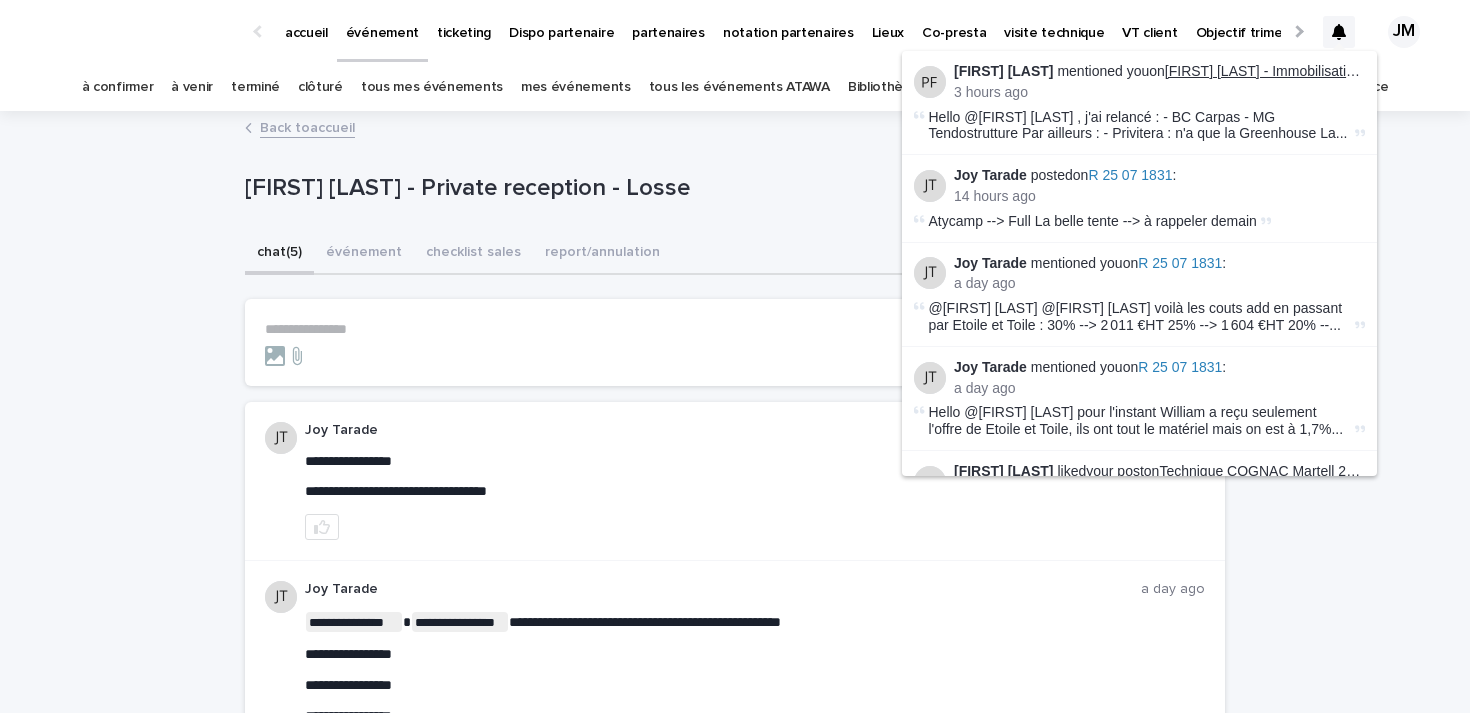 click on "[NAME] - Immobilisation Verrière 10x40 - [MONTH] 2025" at bounding box center [1369, 71] 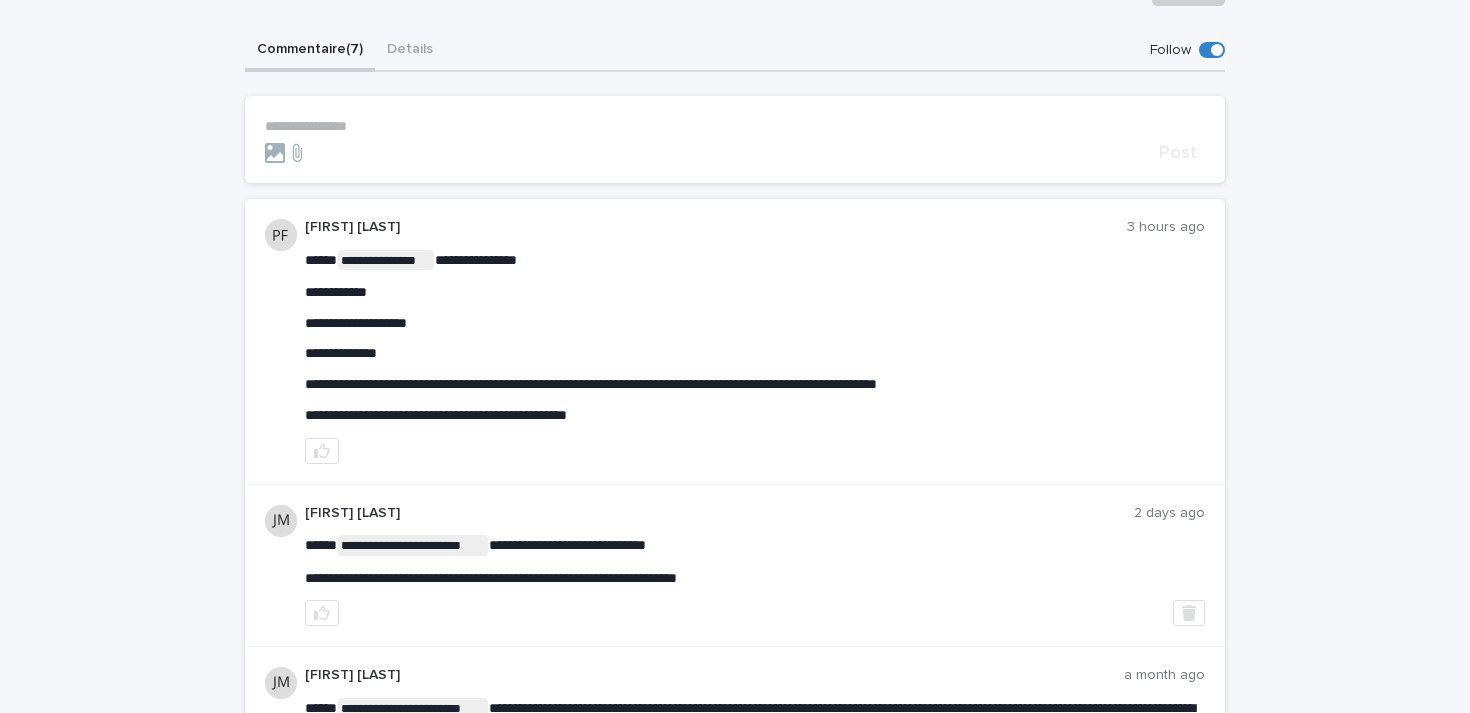 scroll, scrollTop: 108, scrollLeft: 0, axis: vertical 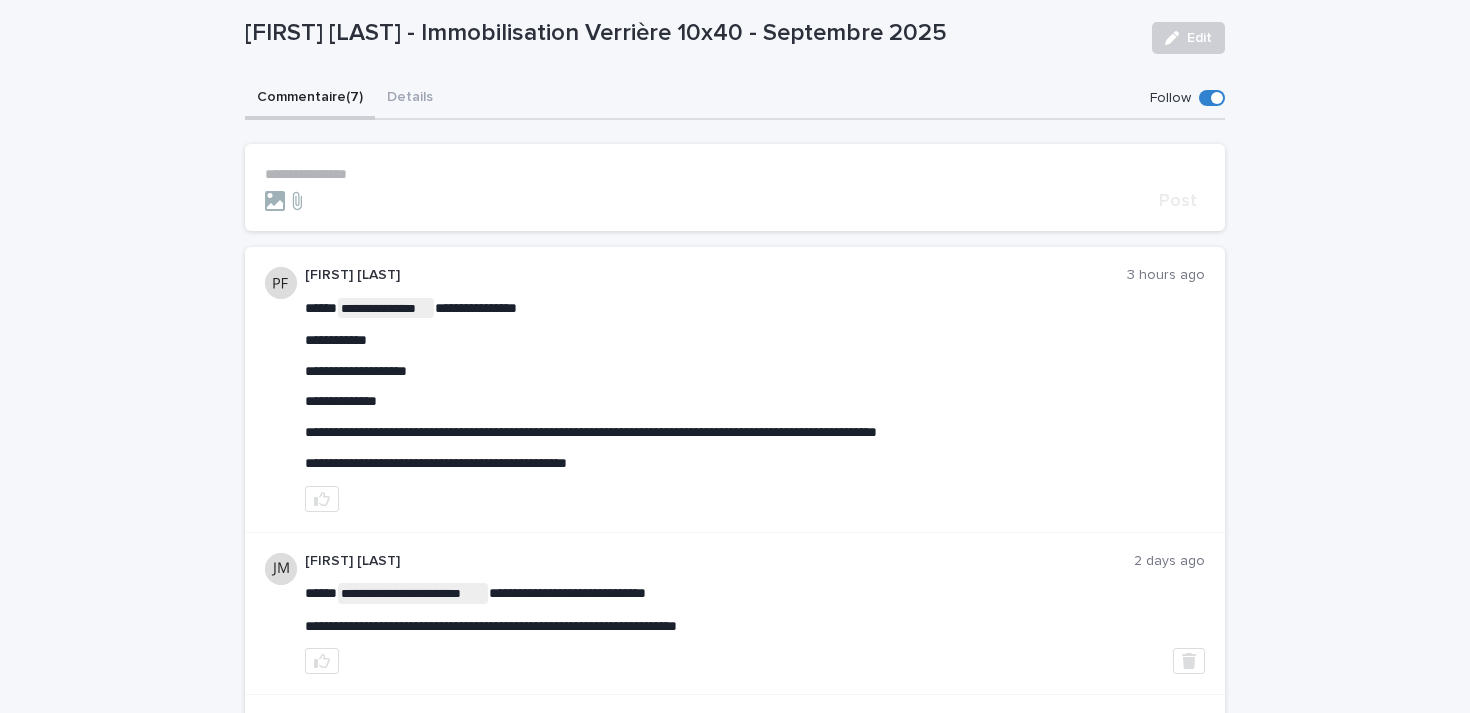 click on "**********" at bounding box center (735, 174) 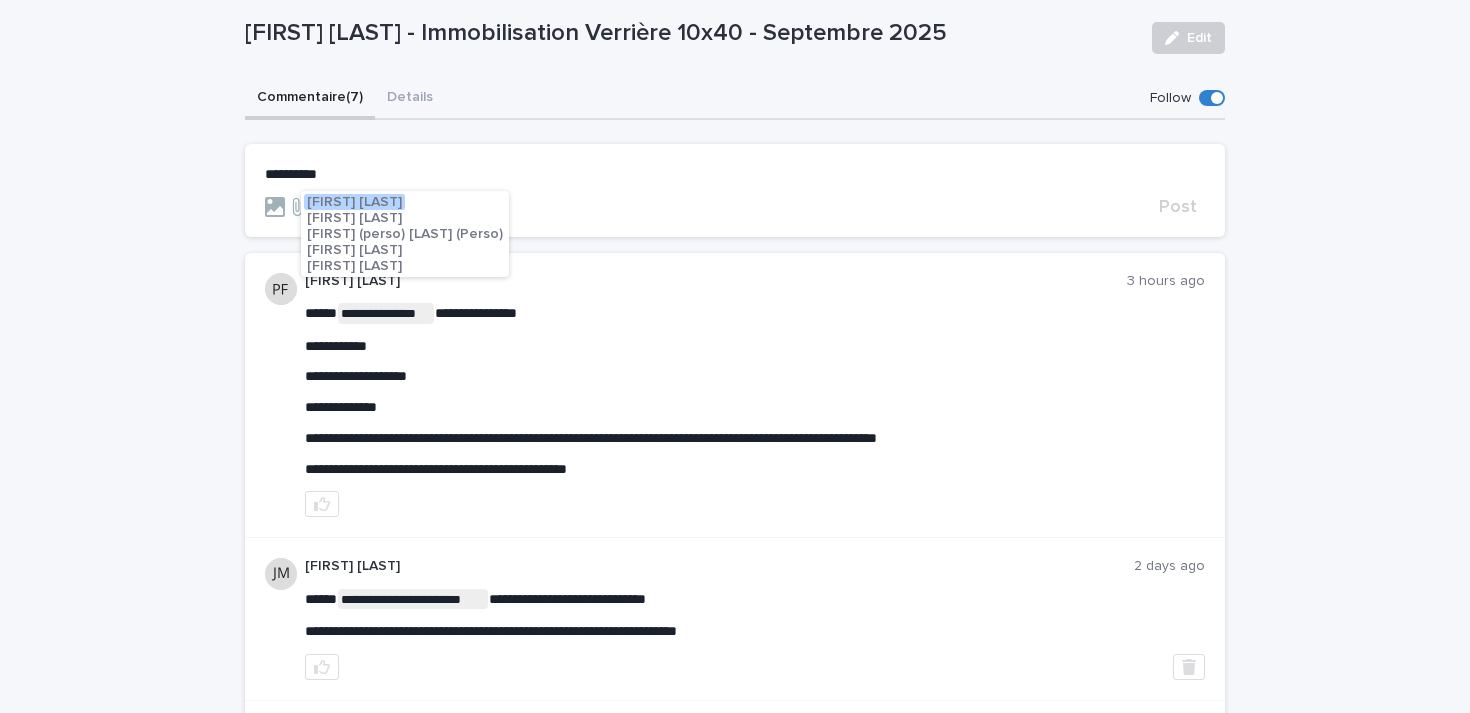click on "[FIRST] [LAST]" at bounding box center (354, 202) 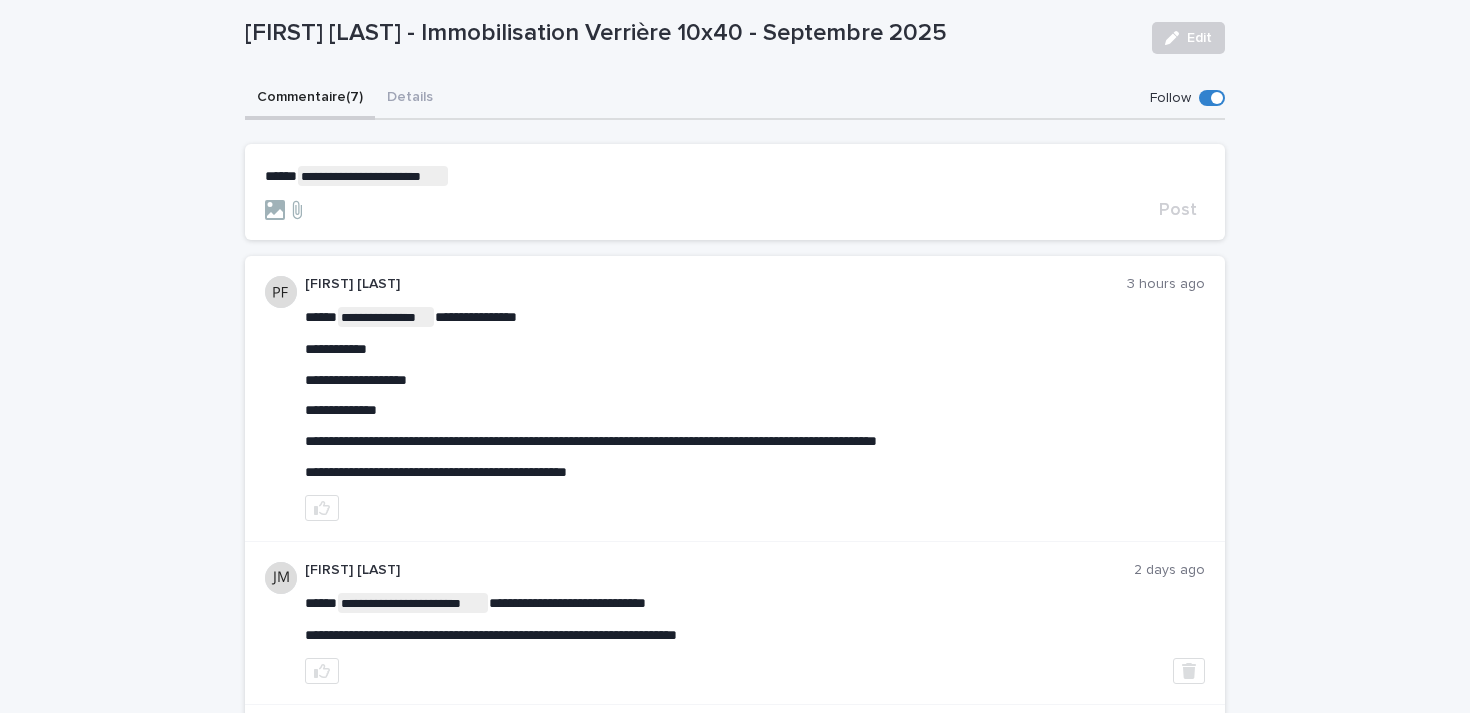 click on "**********" at bounding box center (735, 192) 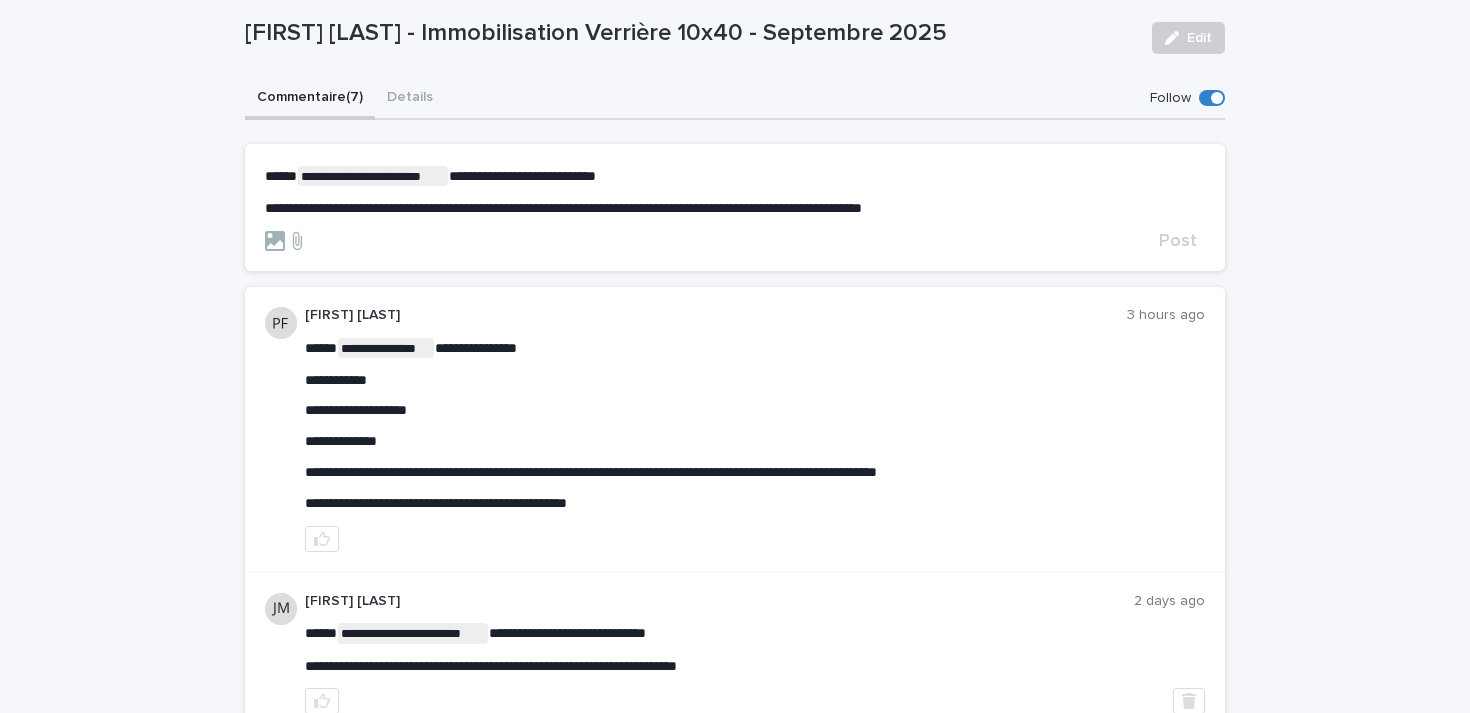 click on "**********" at bounding box center [563, 208] 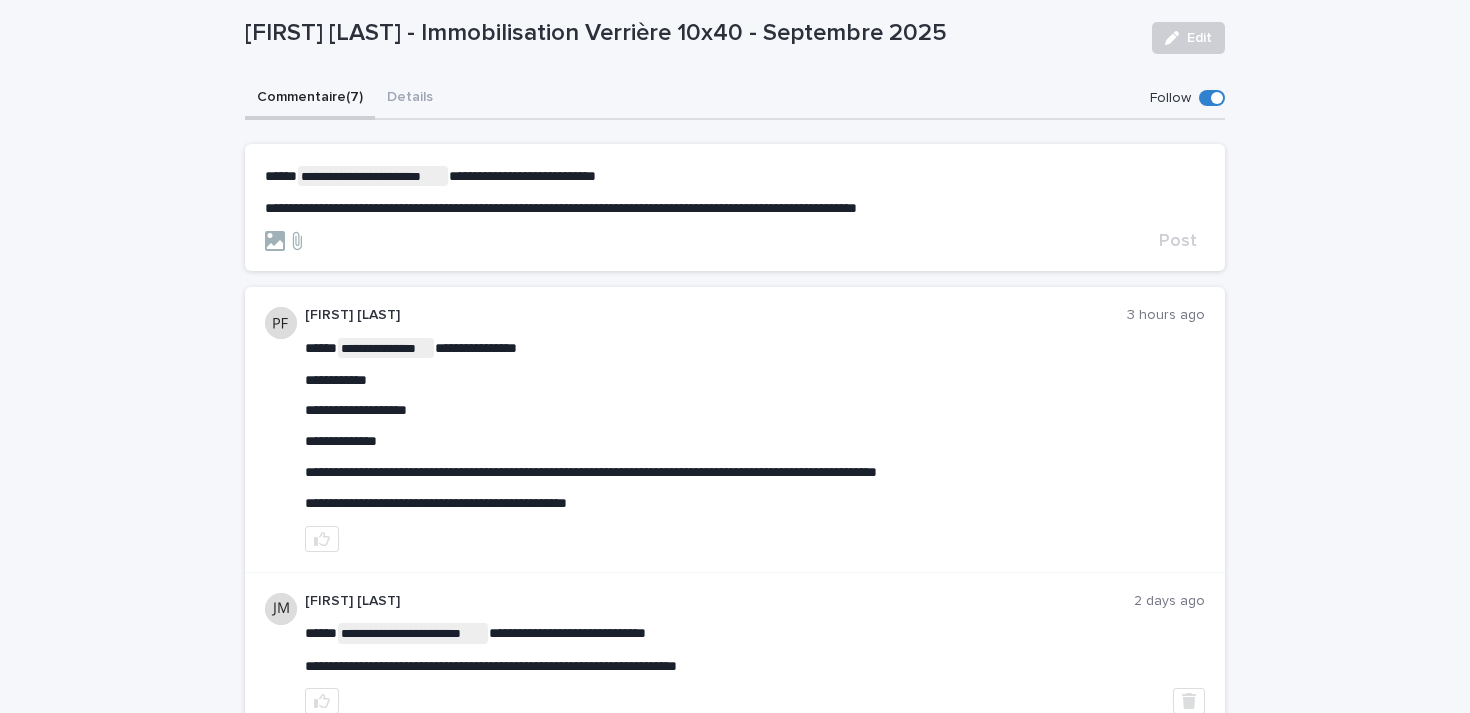 click on "**********" at bounding box center [735, 208] 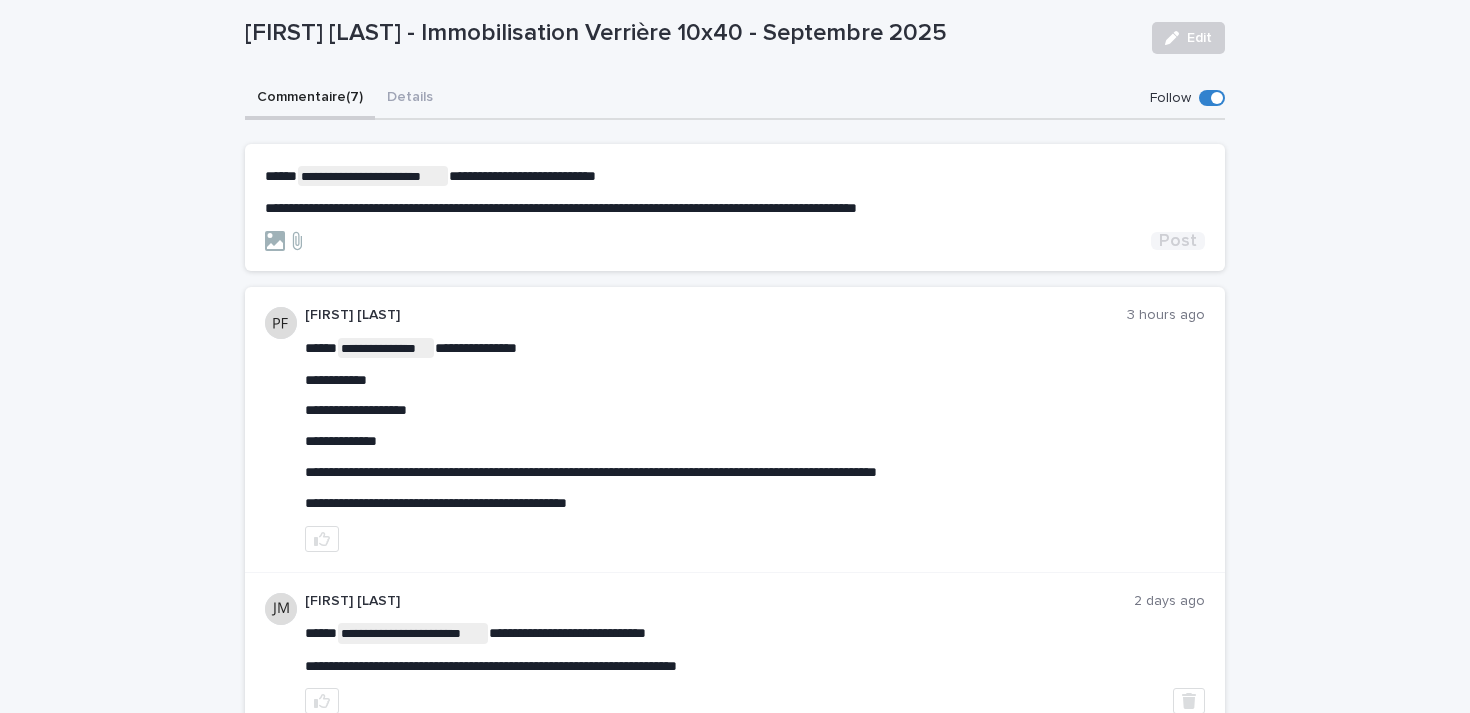 click on "Post" at bounding box center (1178, 241) 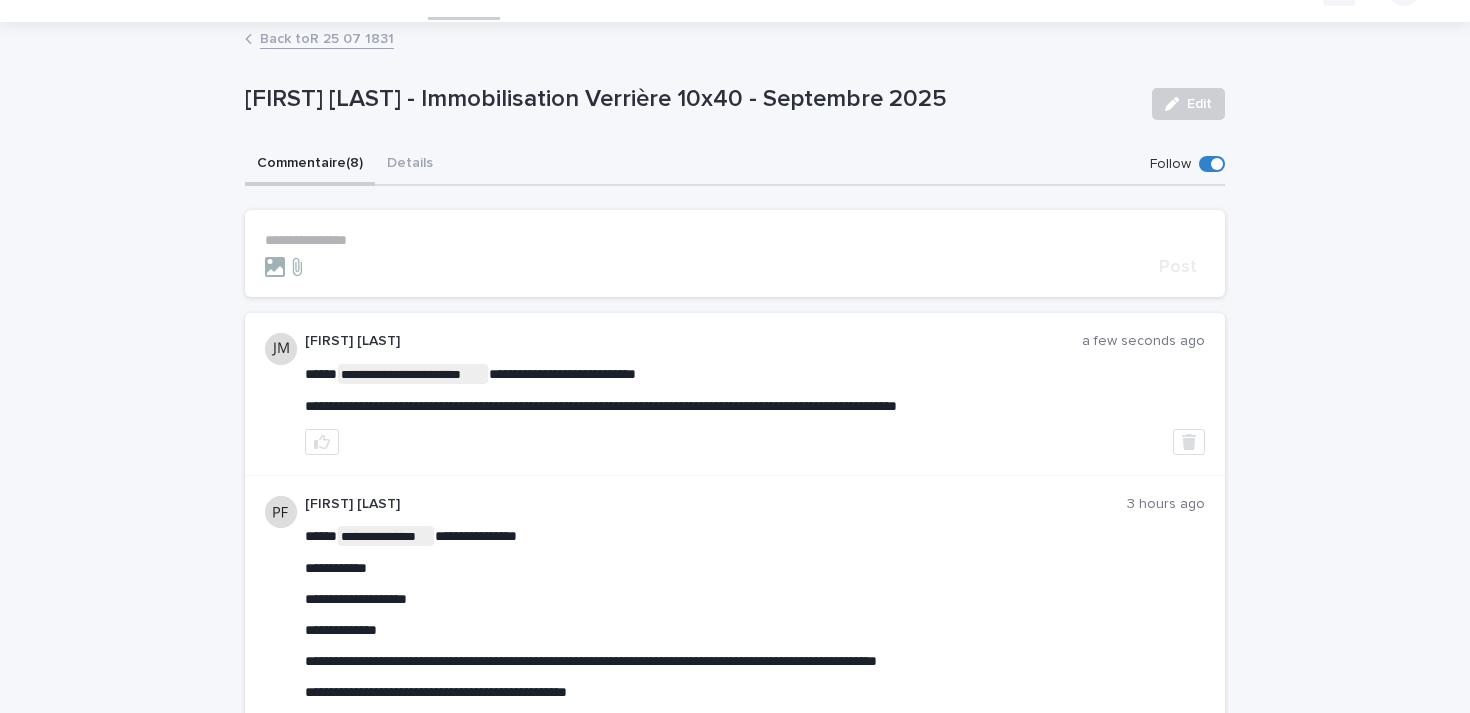 scroll, scrollTop: 0, scrollLeft: 0, axis: both 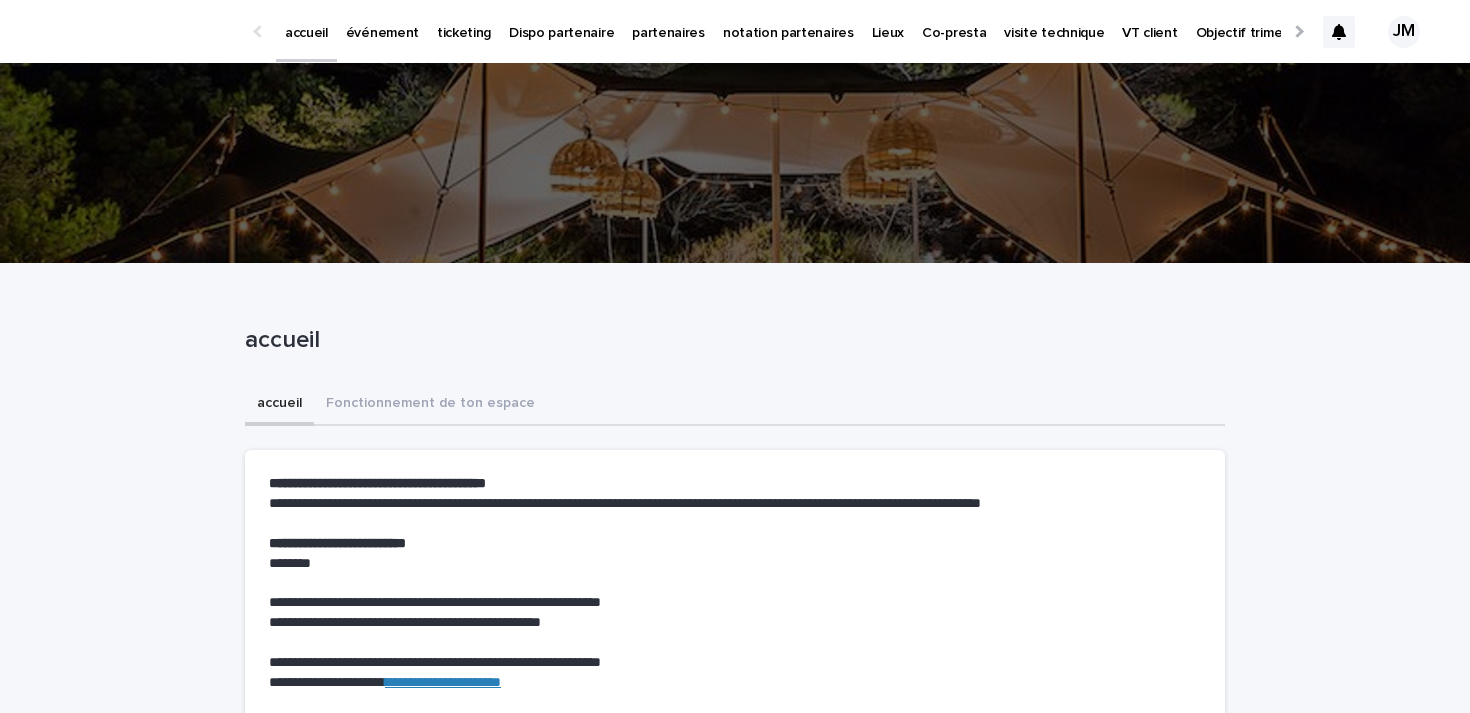 click 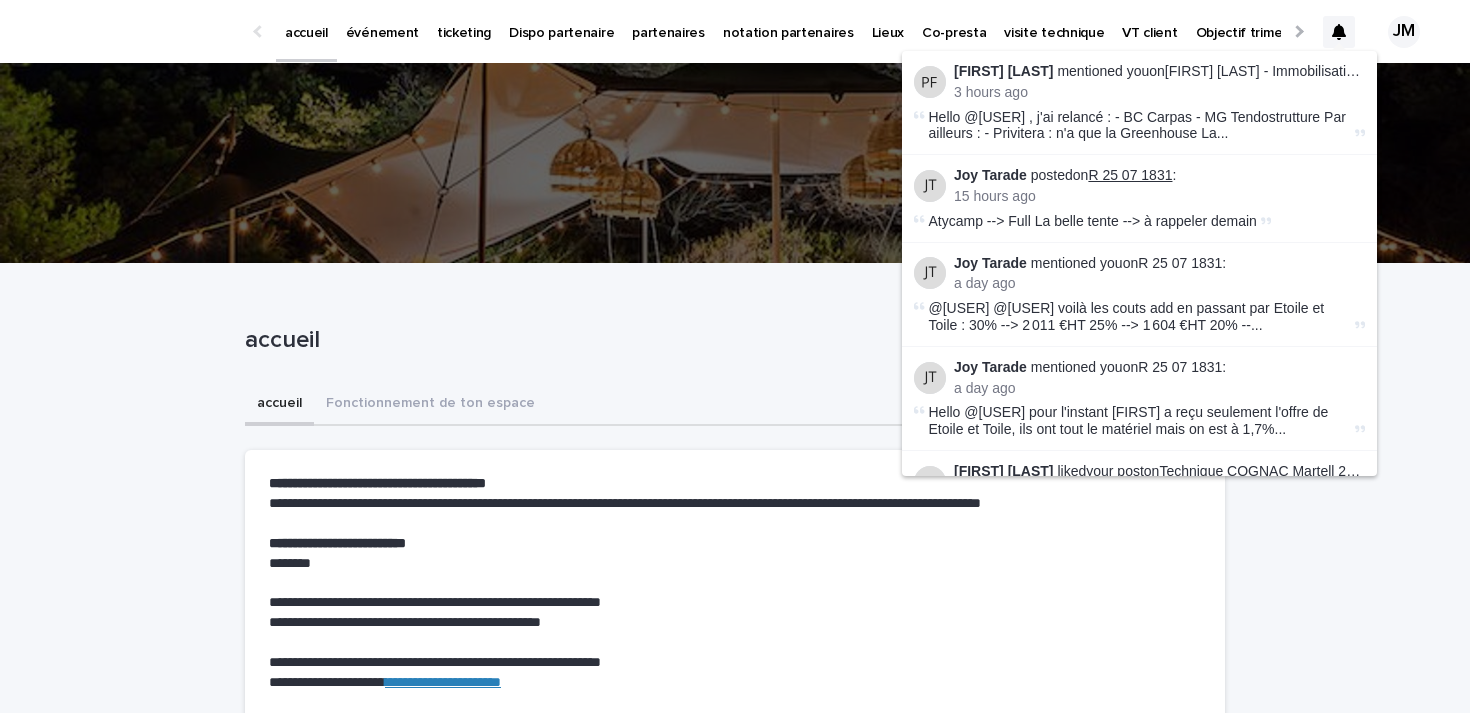 click on "R 25 07 1831" at bounding box center [1130, 175] 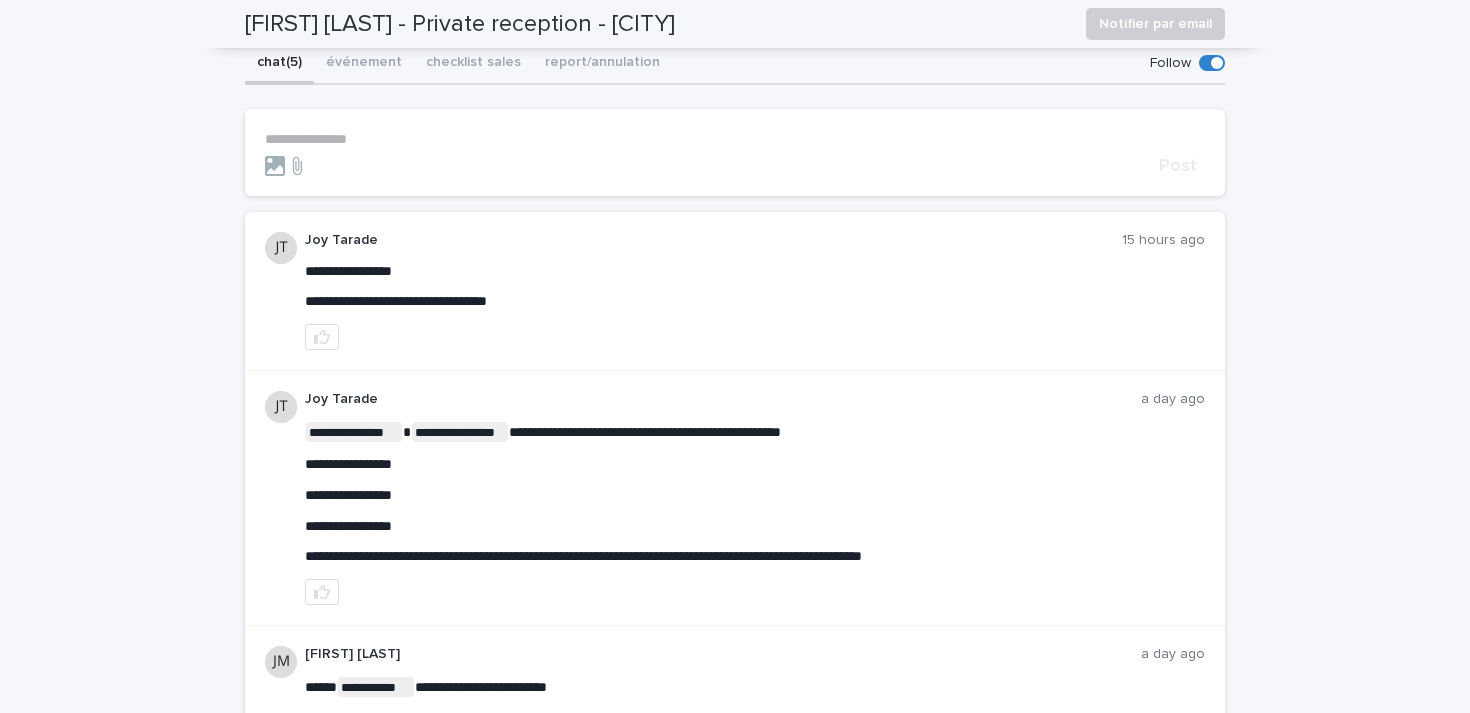 scroll, scrollTop: 0, scrollLeft: 0, axis: both 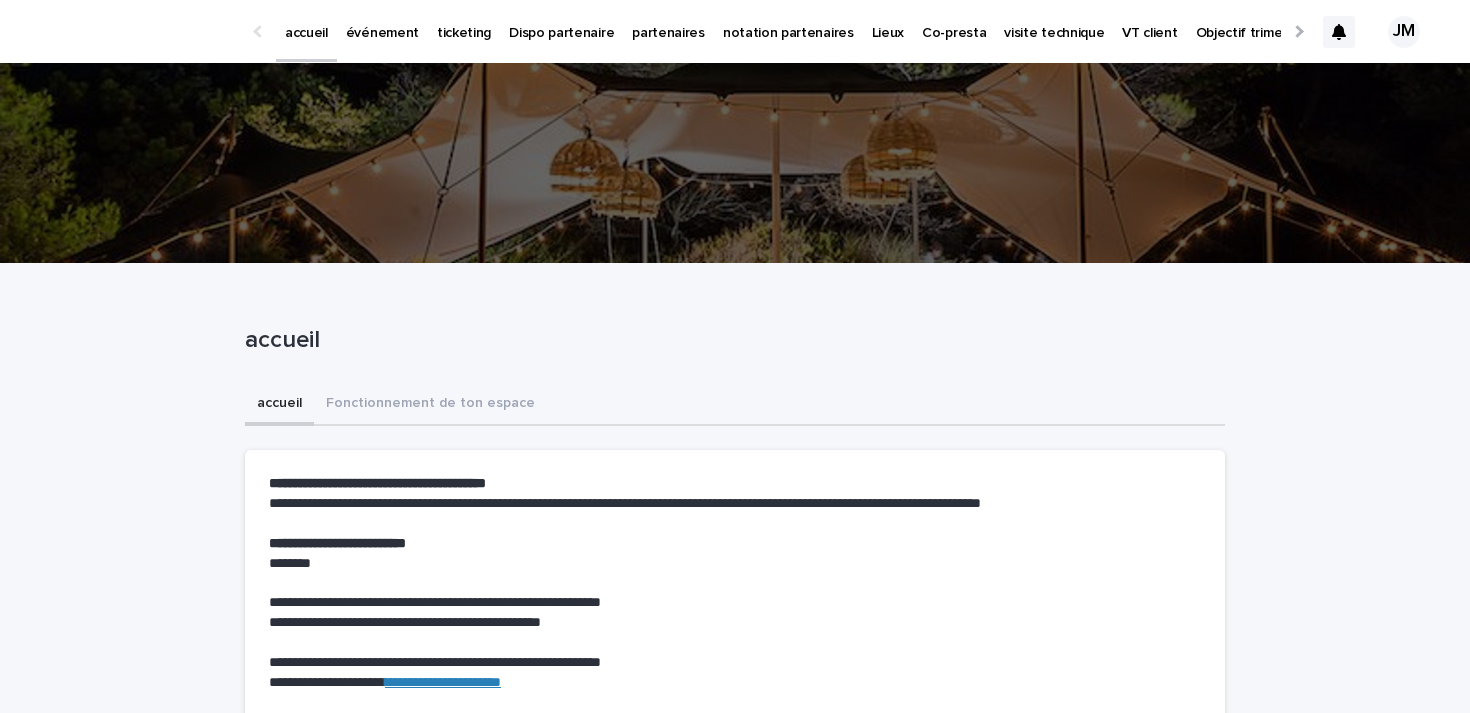 click on "partenaires" at bounding box center (668, 21) 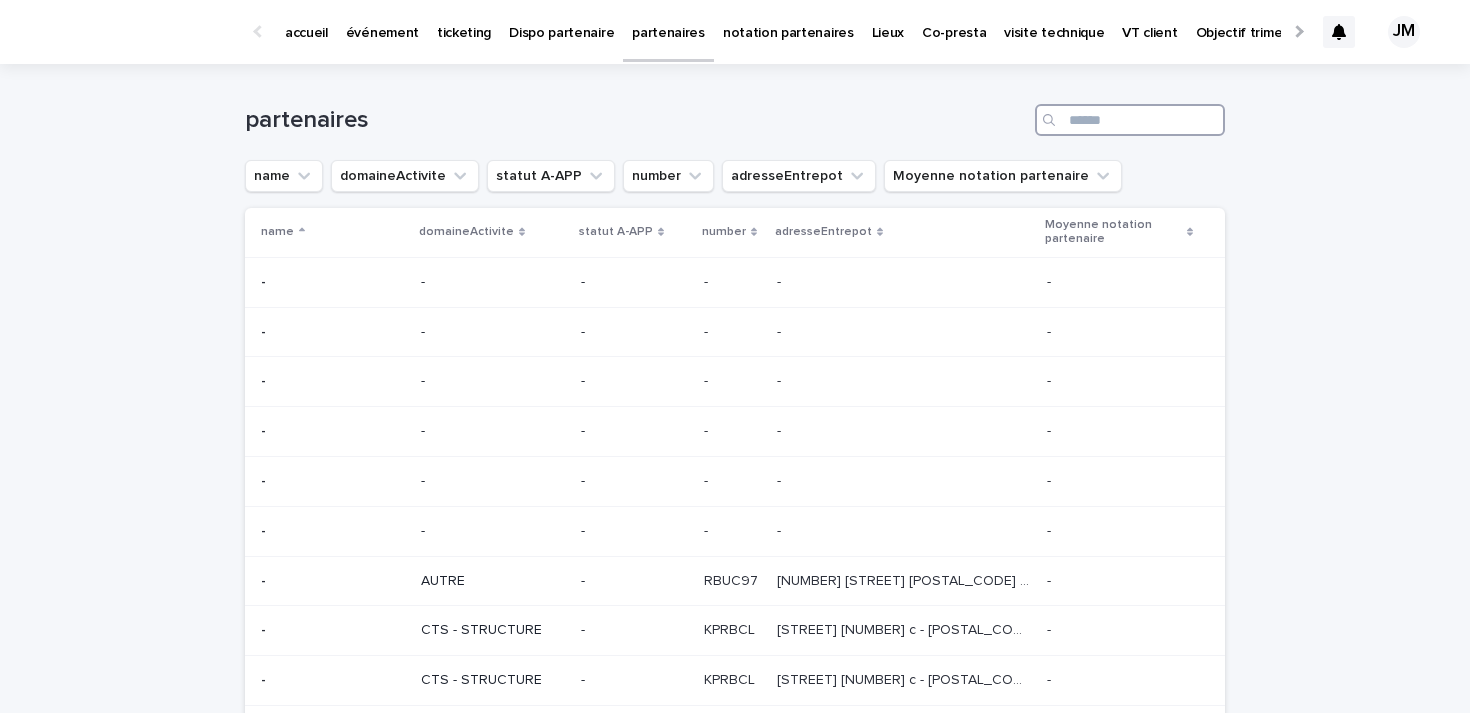 click at bounding box center (1130, 120) 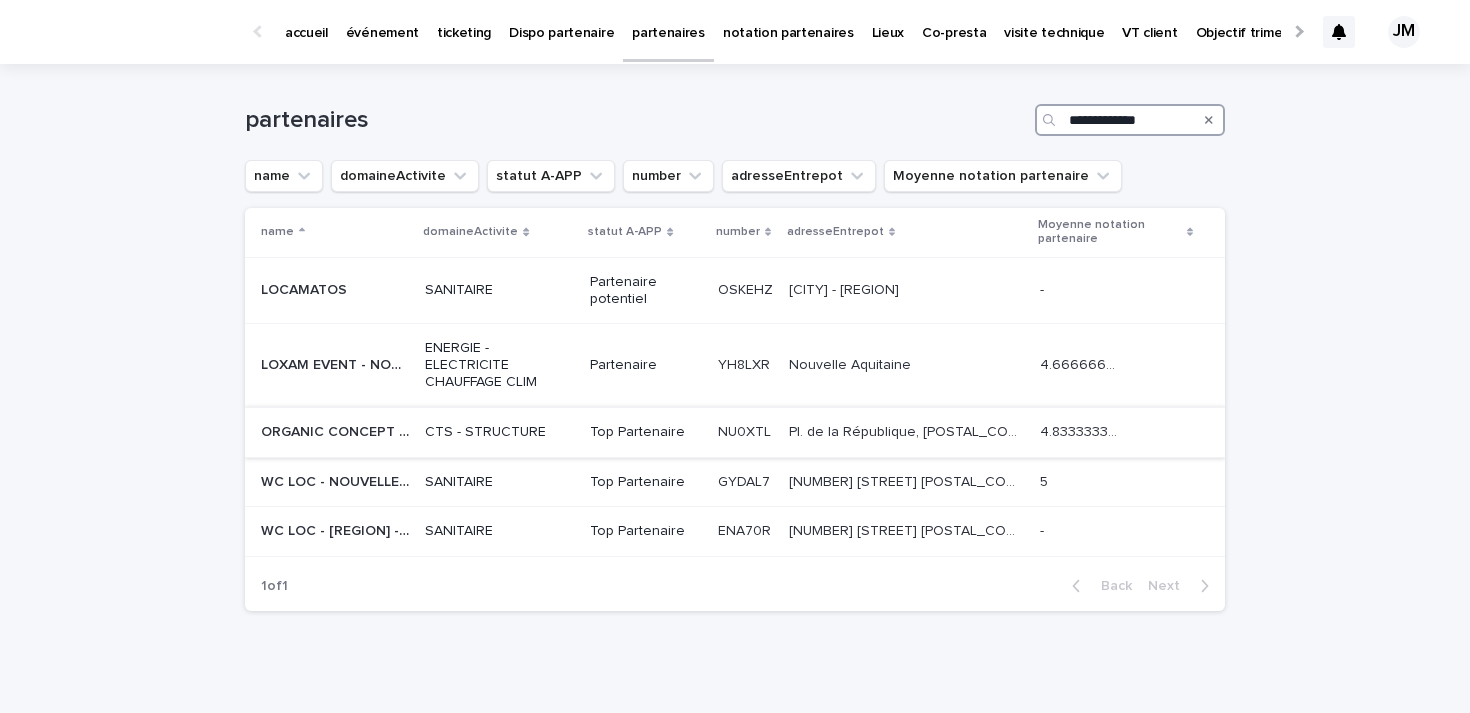 type on "**********" 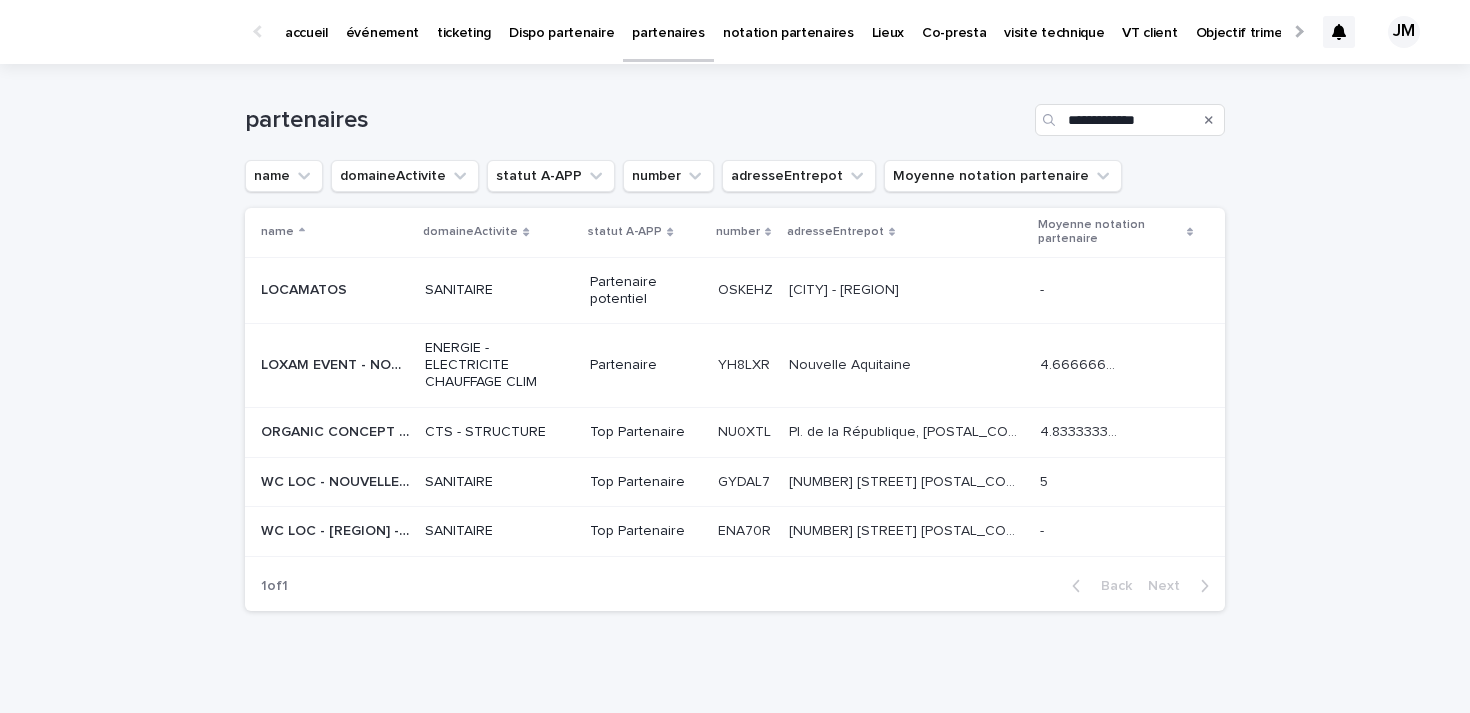 click on "ORGANIC CONCEPT NOUVELLE AQUITAINE" at bounding box center [337, 430] 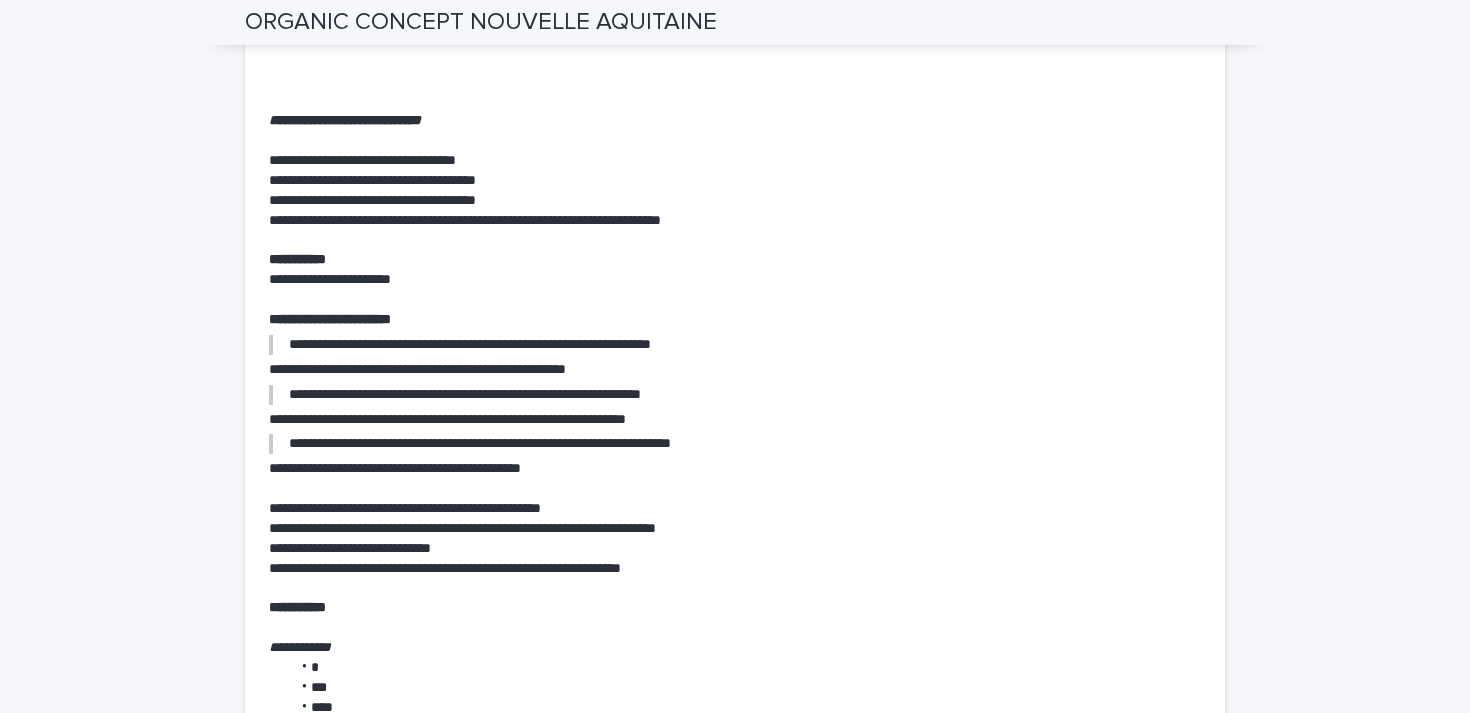scroll, scrollTop: 6694, scrollLeft: 0, axis: vertical 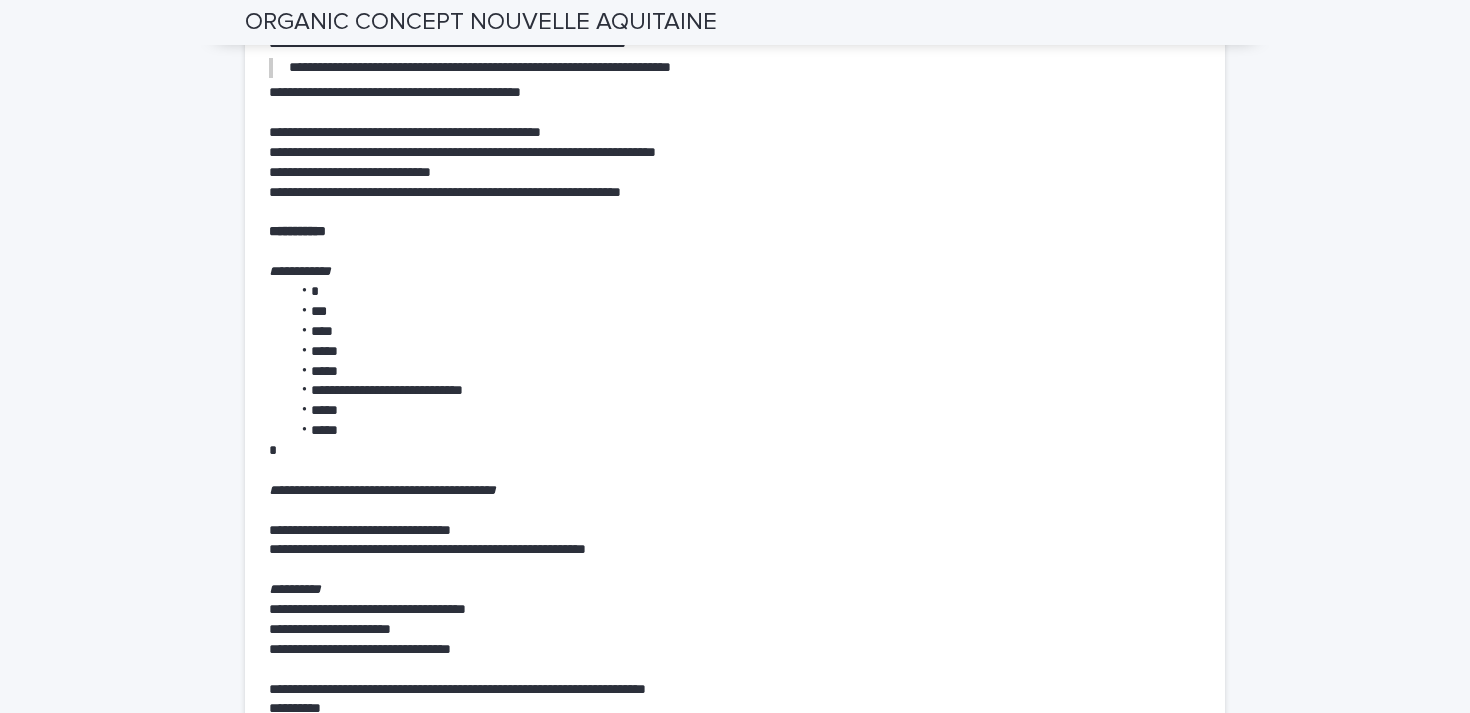 click on "Loading... Saving… Loading... Saving… ORGANIC CONCEPT [REGION] ORGANIC CONCEPT [REGION] Sorry, there was an error saving your record. Please try again. Please fill out the required fields below. fiche partenaire chat Loading... Saving… Loading... Saving… Loading... Saving… statut A-APP Top Partenaire Moyenne notation partenaire 4.833333333333333 Loading... Saving… la création d'un nouveau partenaire se fait uniquement sur atawa-app  date de creation - number NU0XTL ID 289 ces champs sont modifiables uniquement sur atawa-app modifier les champs sur atawa-app statut A-APP Top Partenaire adresse entrepot Pl. de la République, [POSTAL_CODE] [CITY] domaine activité CTS - STRUCTURE domaine activité 2 [REGION] domaine activité 3 [REGION] domaine activité 4 - Loading... Saving… liens modifier google drive site internet google maps contact et facturation tel [PHONE] email [EMAIL] adresse [NUMBER] [STREET] code postal" at bounding box center [735, -1939] 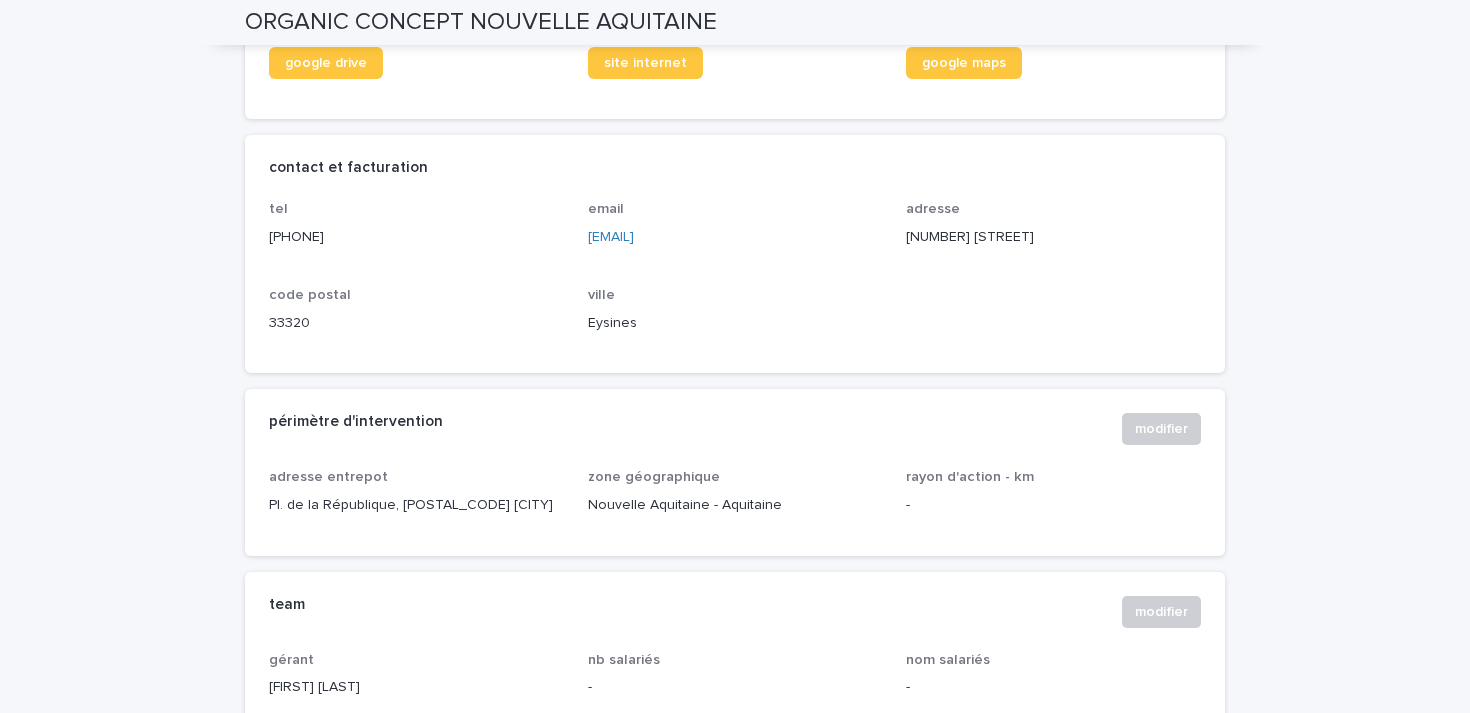 scroll, scrollTop: 0, scrollLeft: 0, axis: both 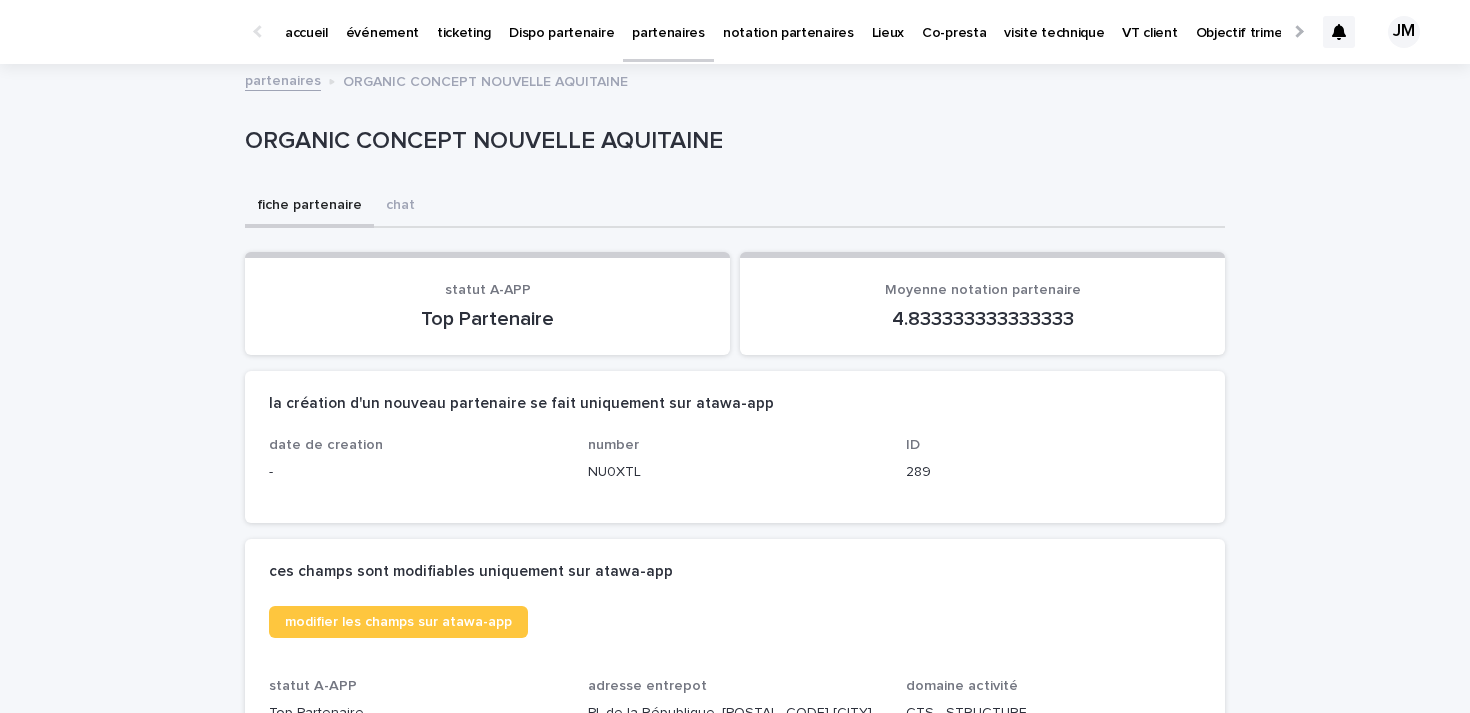 click at bounding box center [1339, 32] 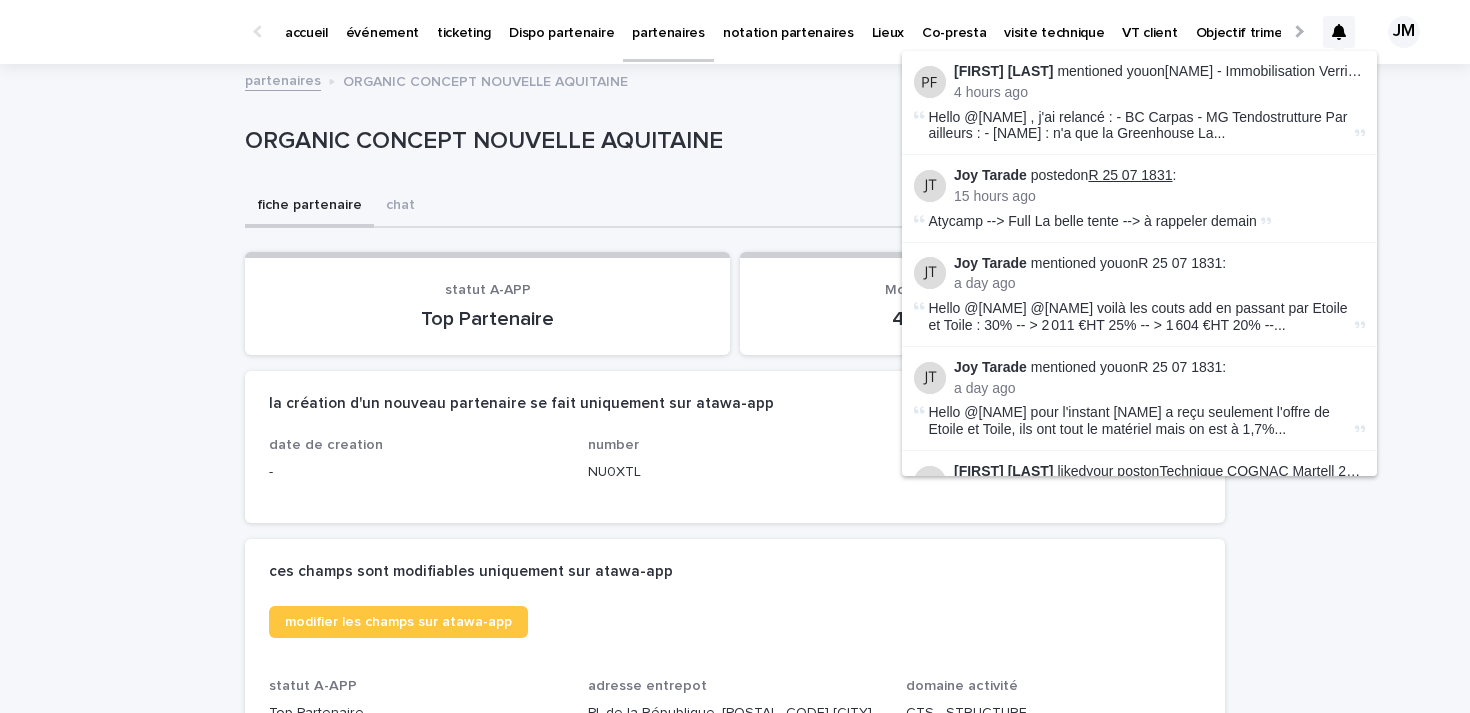 click on "R 25 07 1831" at bounding box center (1130, 175) 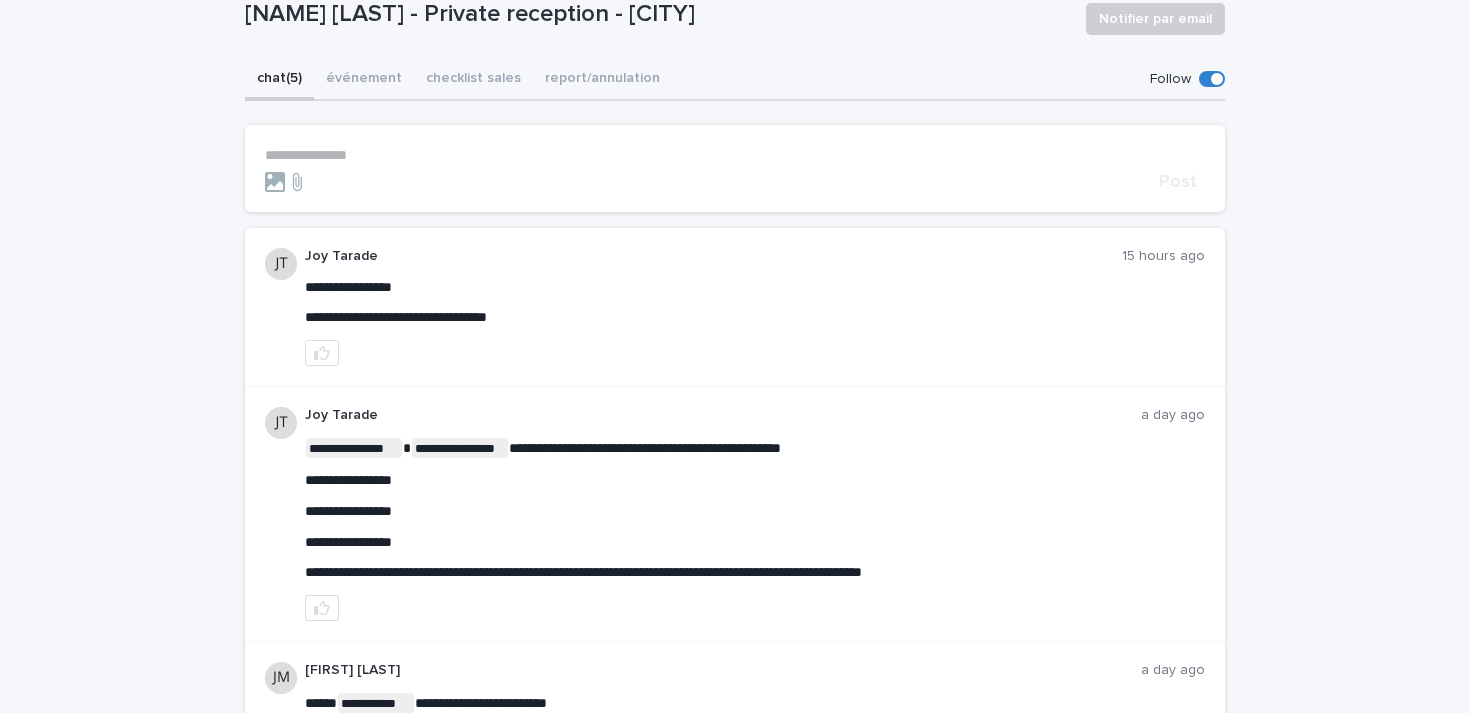 scroll, scrollTop: 176, scrollLeft: 0, axis: vertical 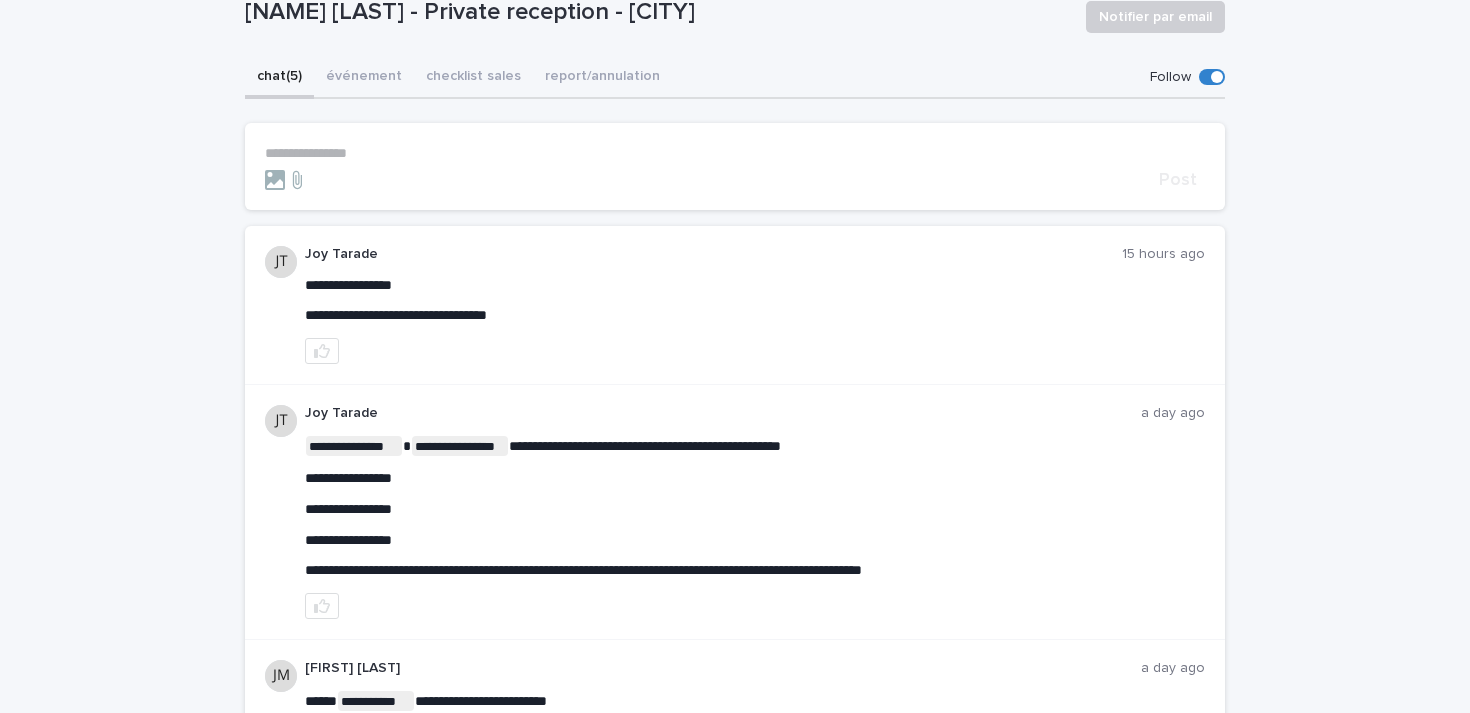 click on "**********" at bounding box center (735, 750) 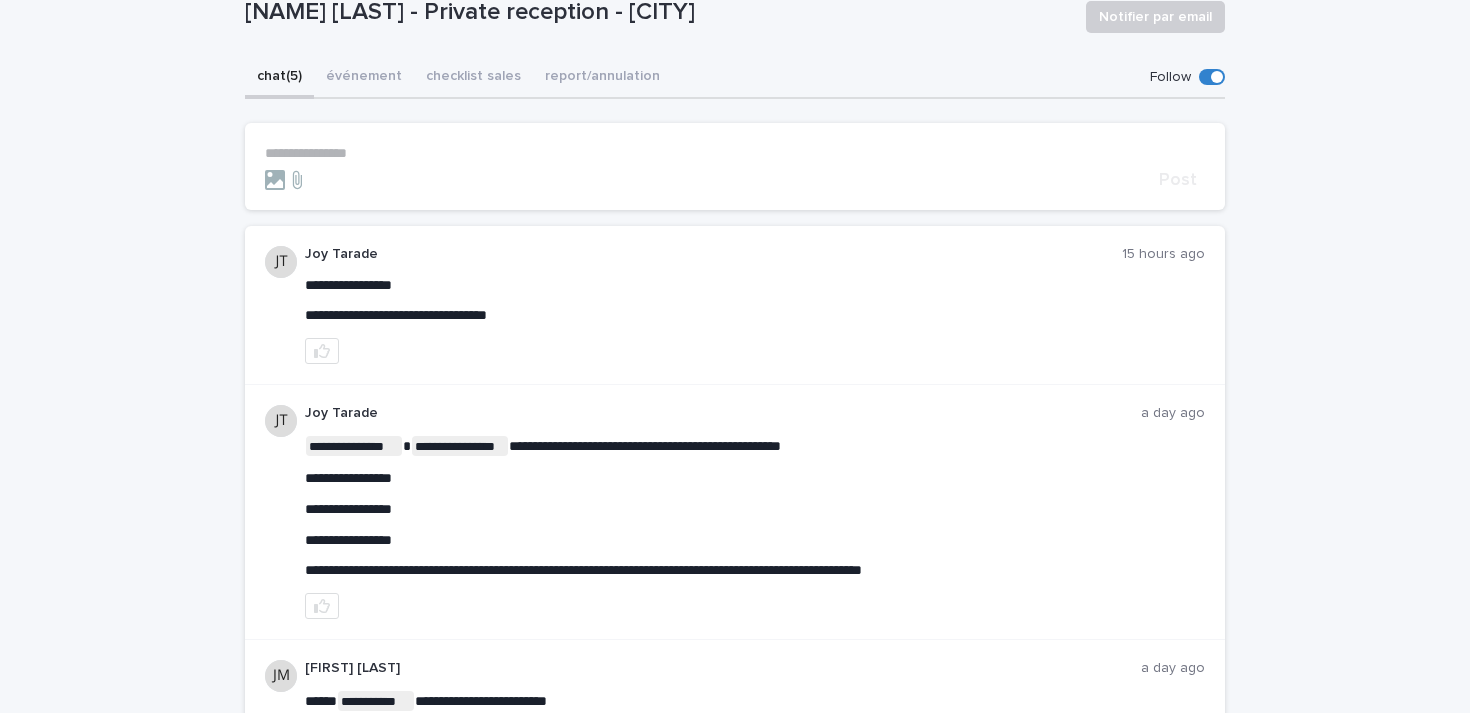 scroll, scrollTop: 0, scrollLeft: 0, axis: both 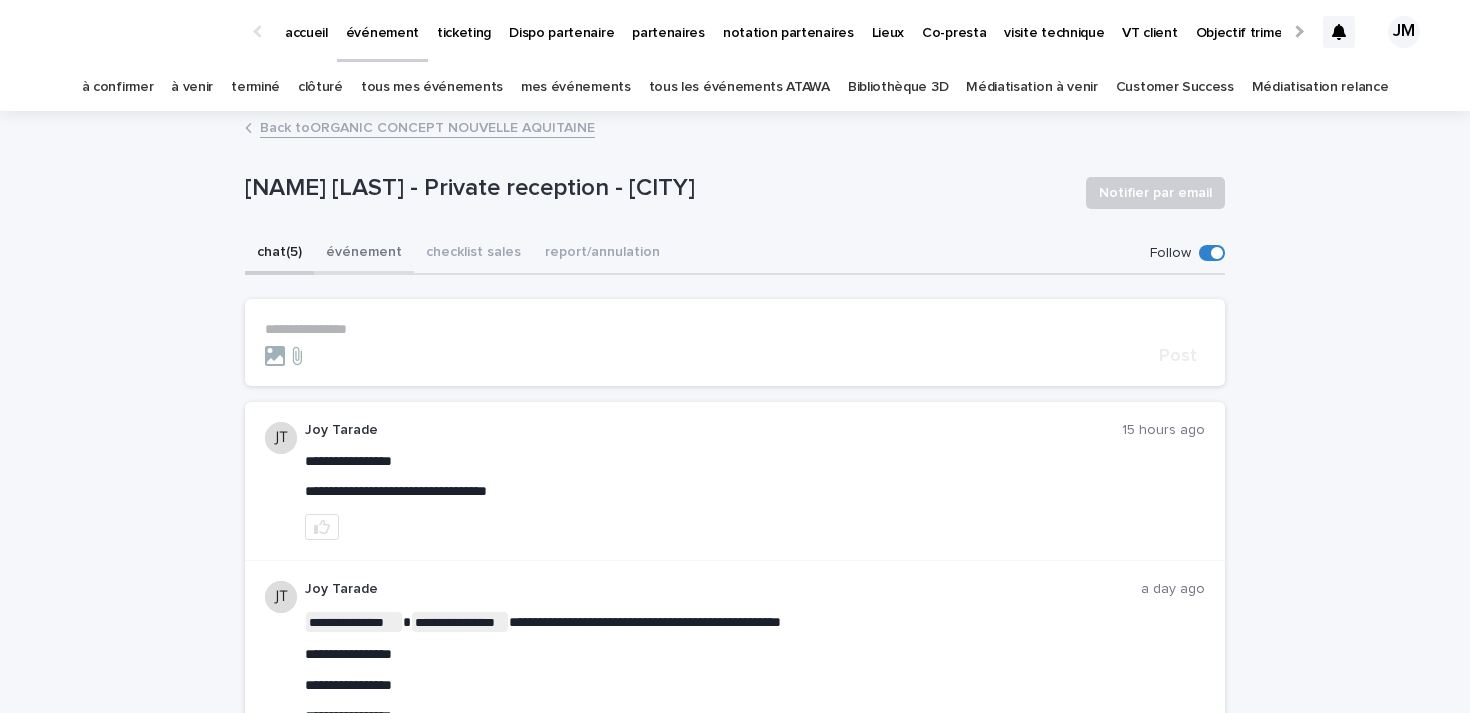 click on "événement" at bounding box center [364, 254] 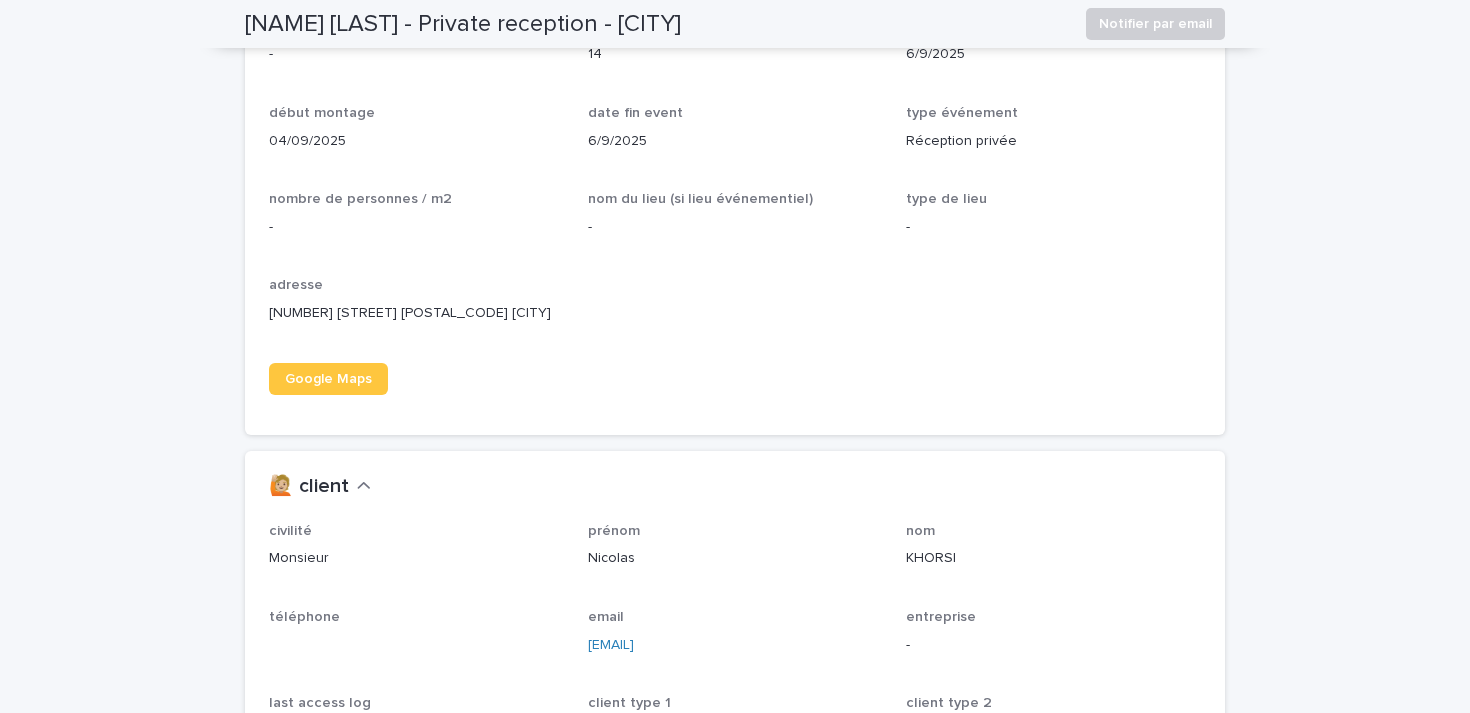 scroll, scrollTop: 1365, scrollLeft: 0, axis: vertical 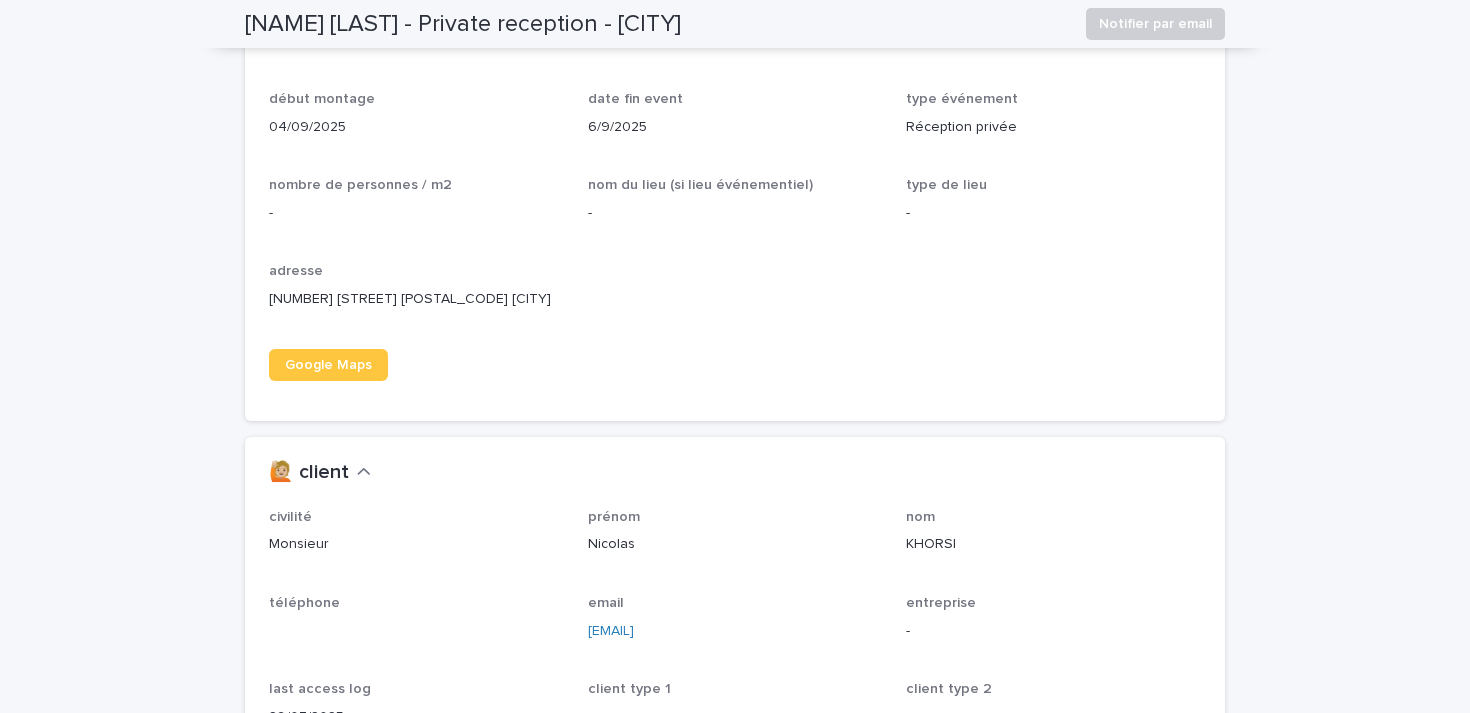 click on "[NUMBER] [STREET] [POSTAL_CODE] [CITY]" at bounding box center [416, 299] 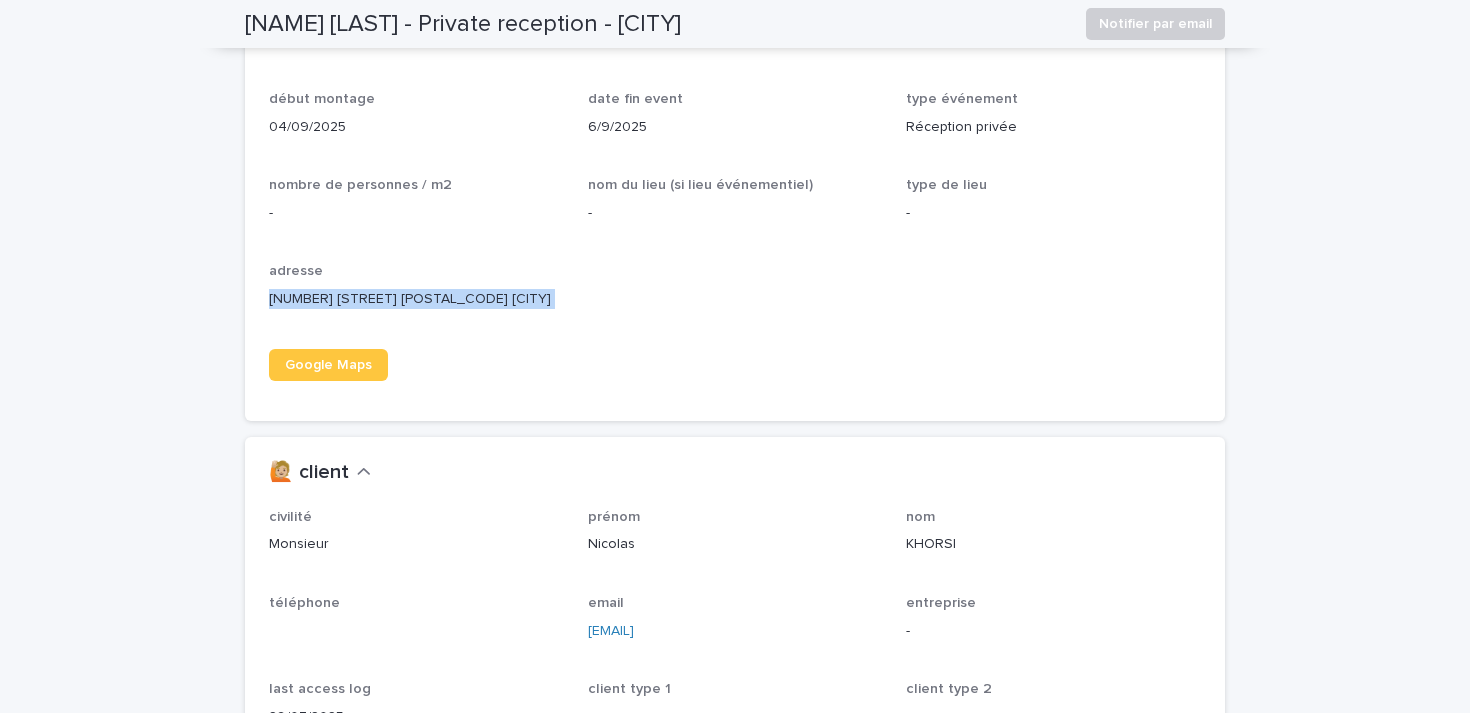 drag, startPoint x: 492, startPoint y: 298, endPoint x: 245, endPoint y: 307, distance: 247.16391 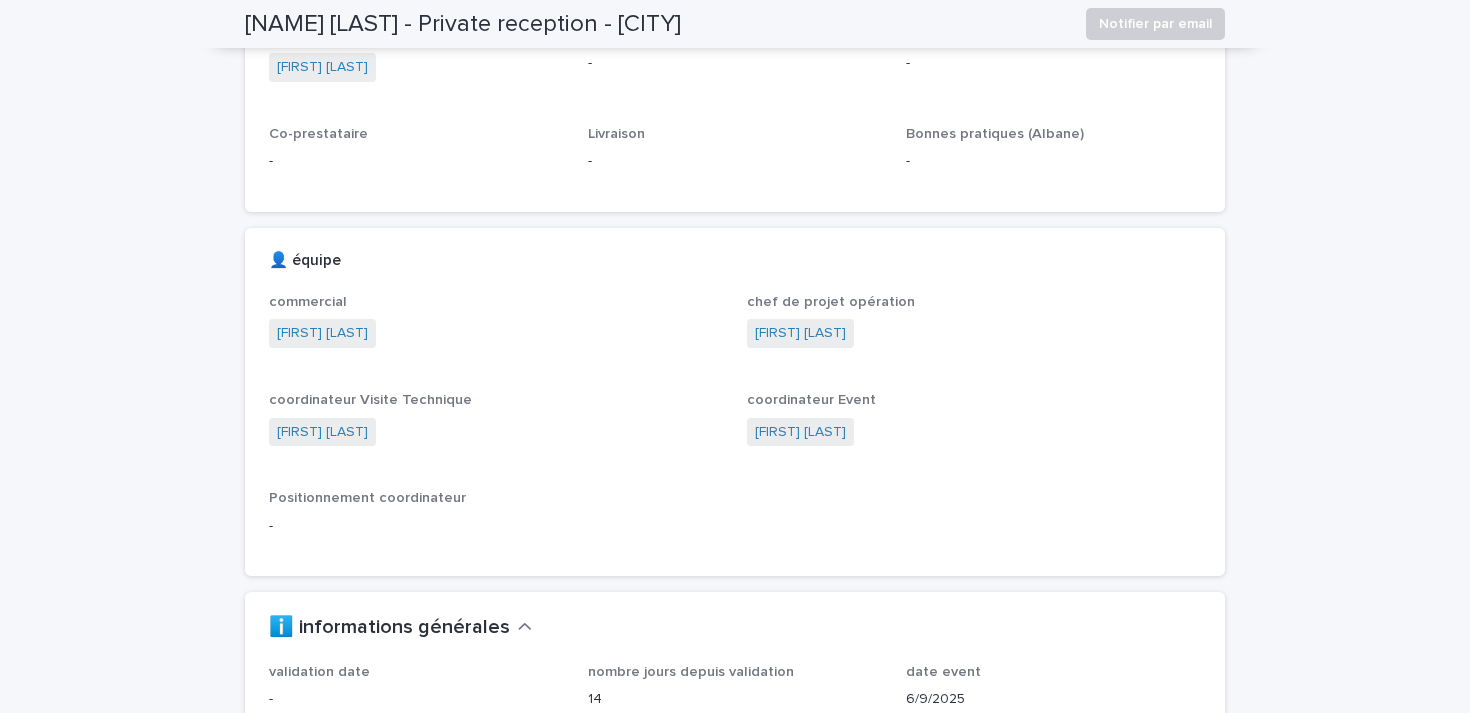 scroll, scrollTop: 0, scrollLeft: 0, axis: both 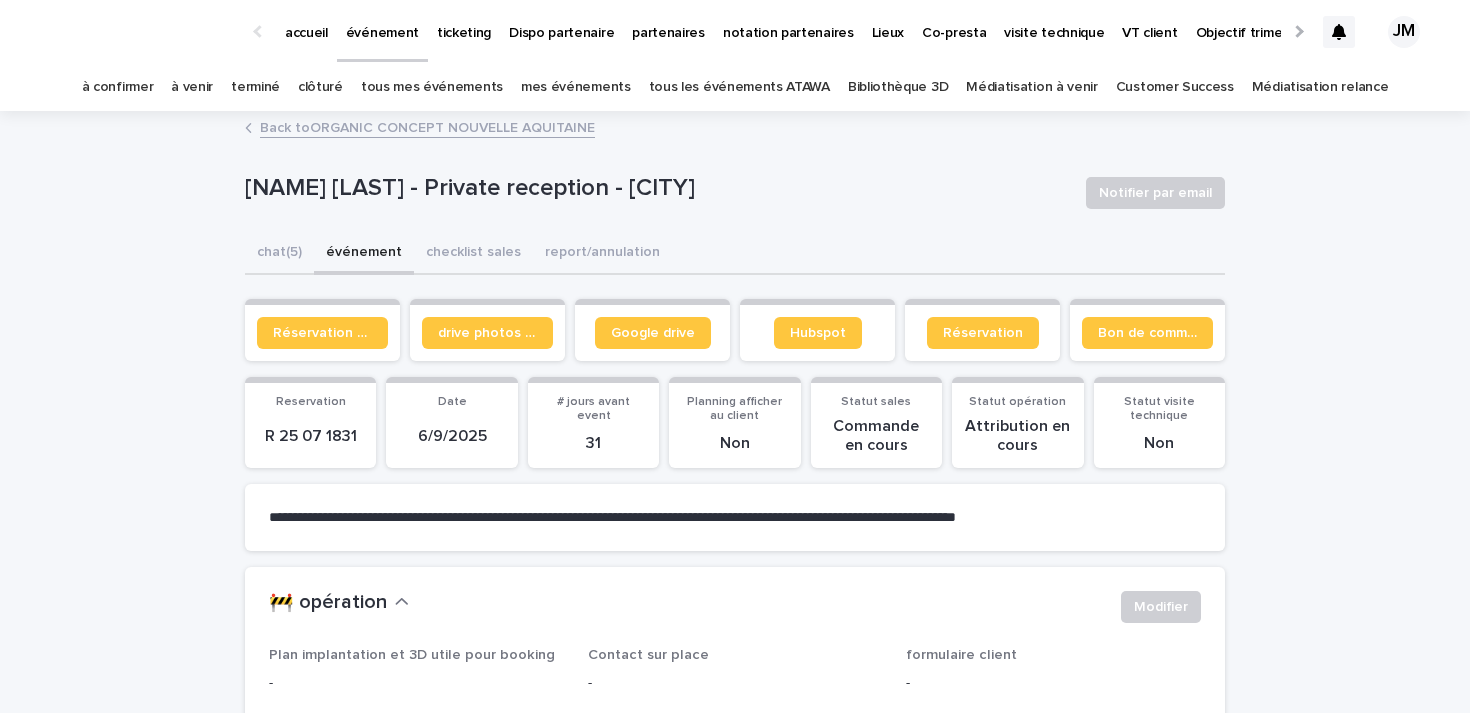 click on "**********" at bounding box center [735, 2940] 